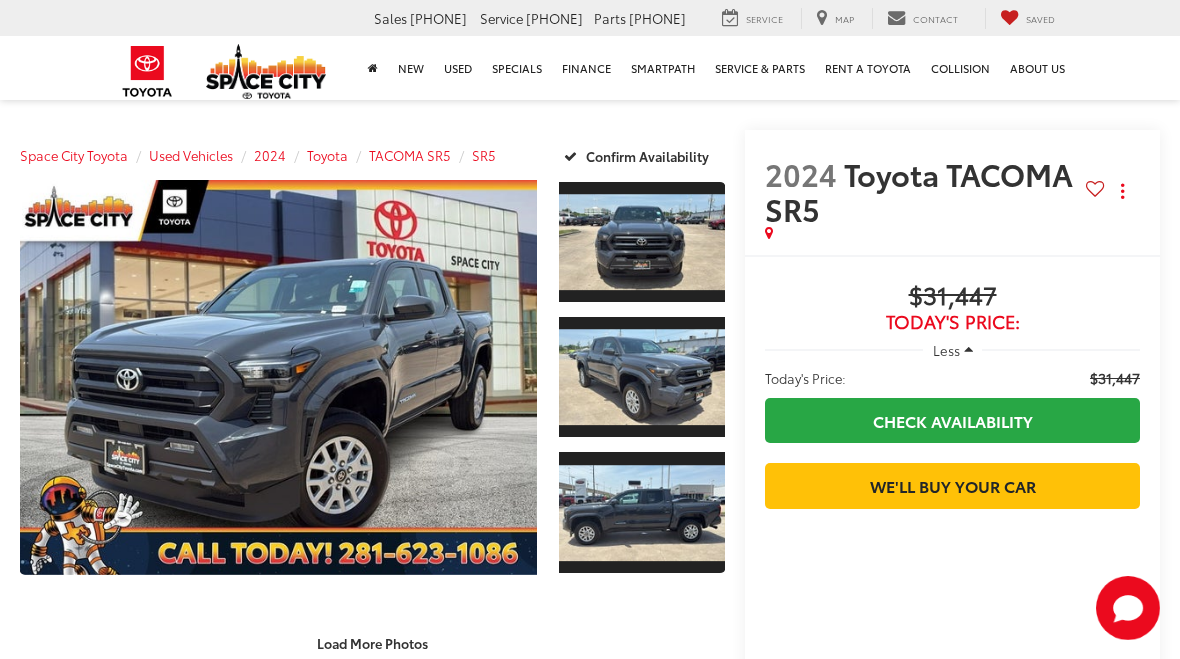 scroll, scrollTop: 0, scrollLeft: 0, axis: both 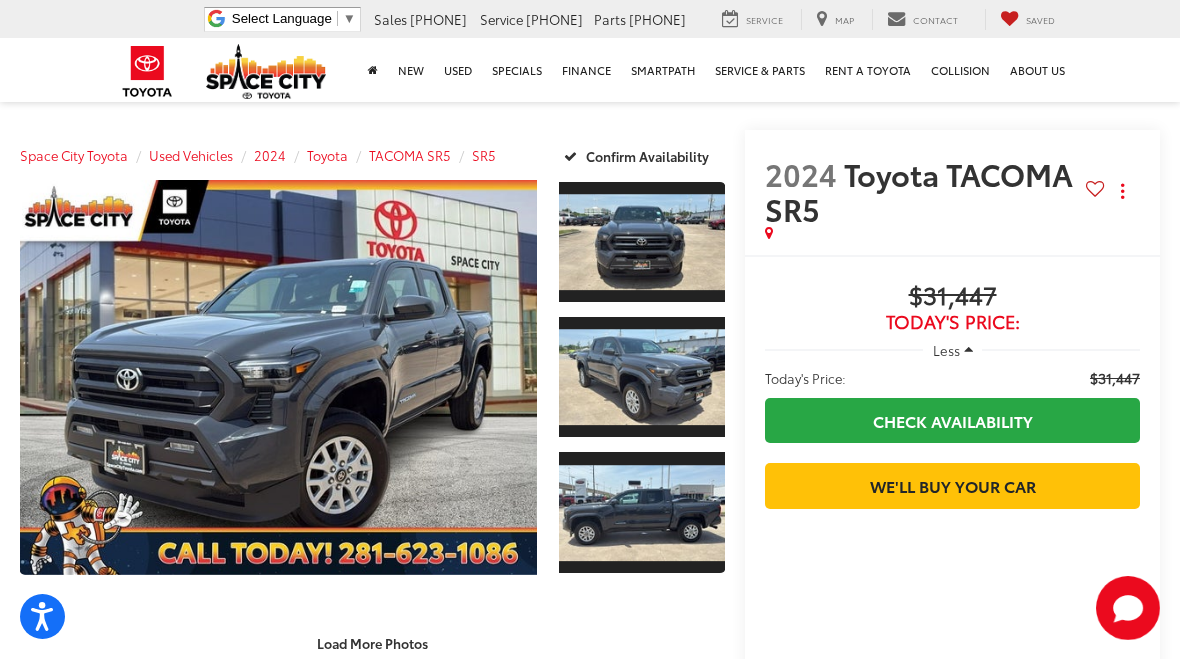 click at bounding box center [278, 377] 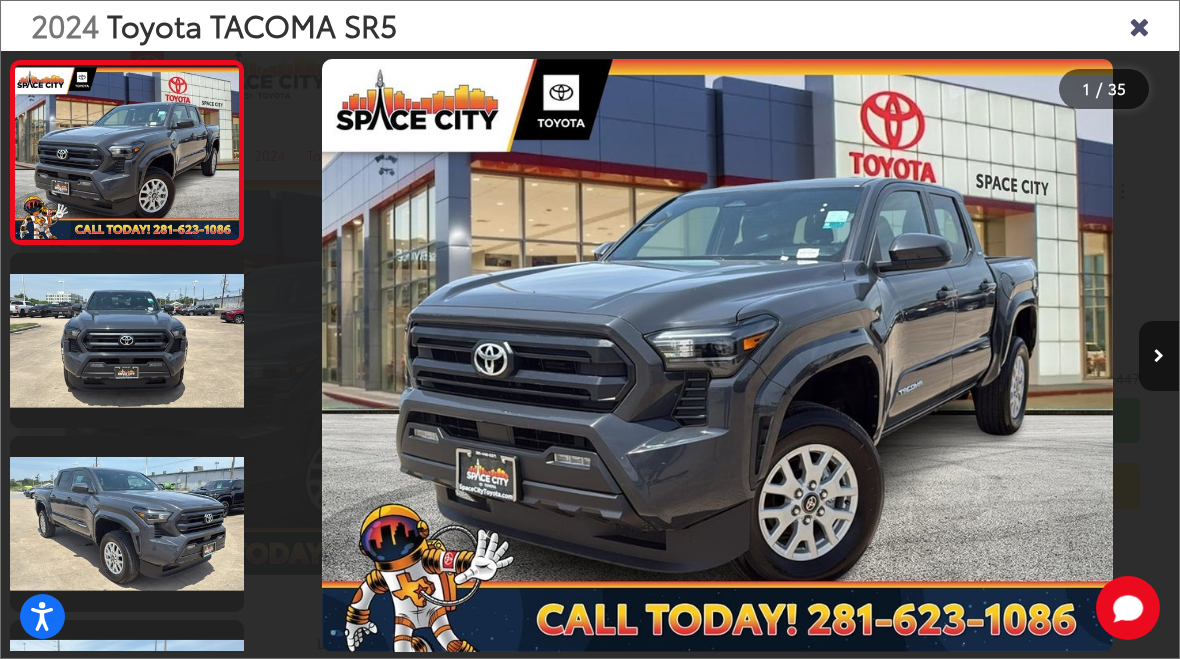 click at bounding box center (127, 340) 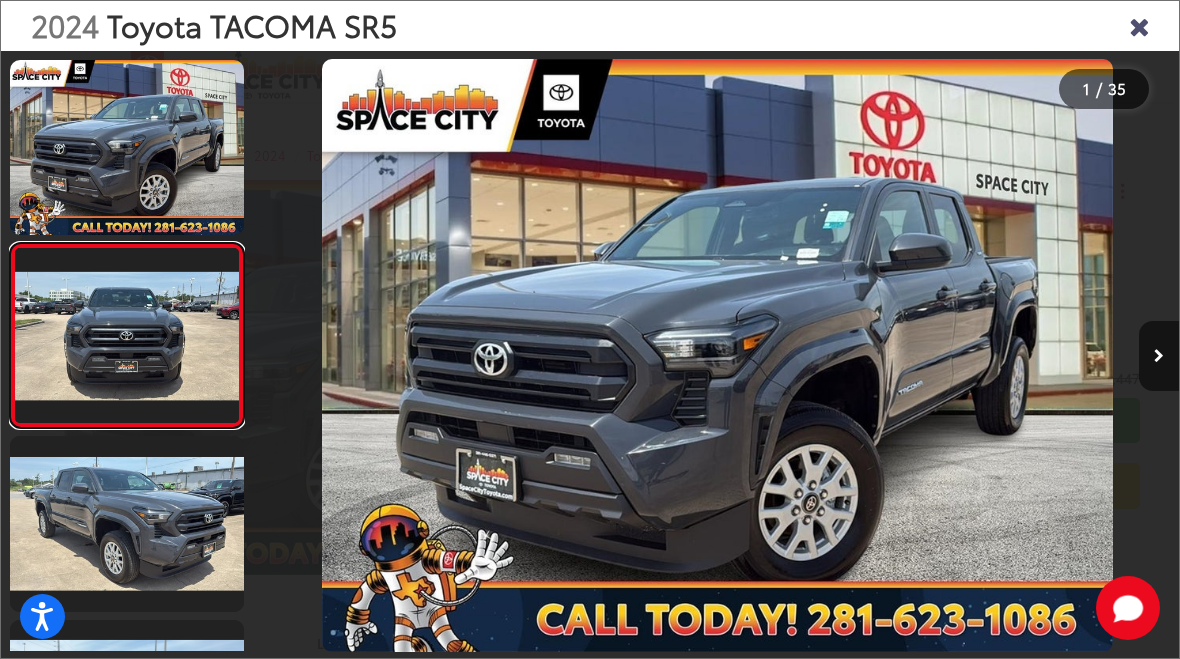 scroll, scrollTop: 0, scrollLeft: 376, axis: horizontal 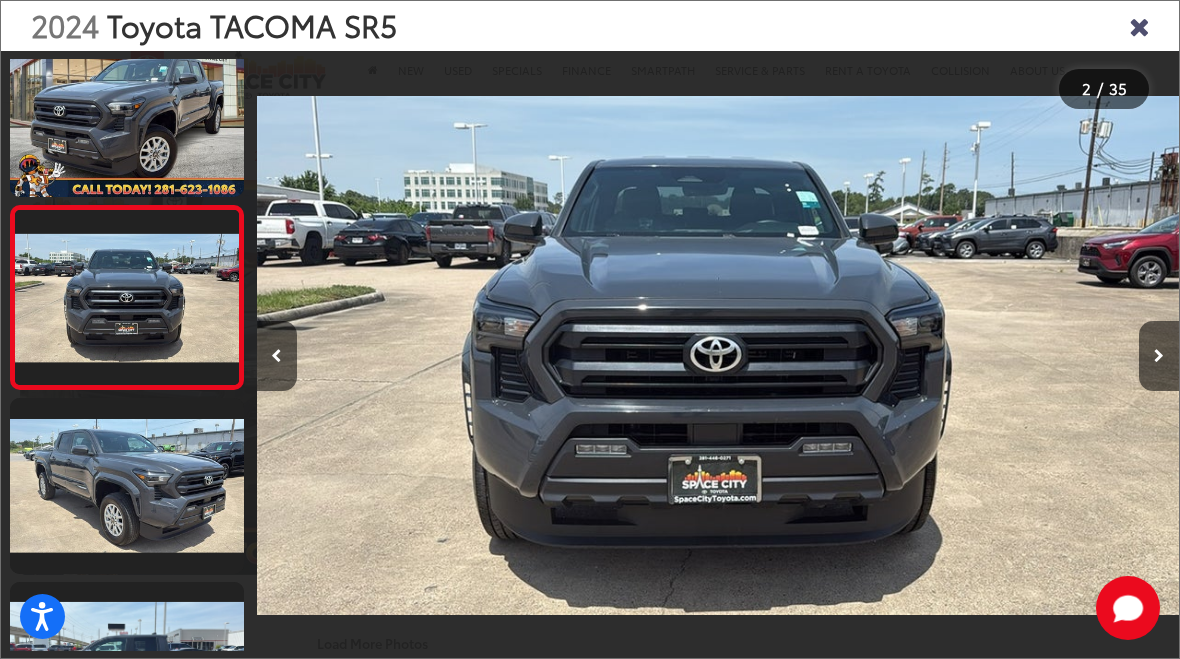 click at bounding box center [127, 485] 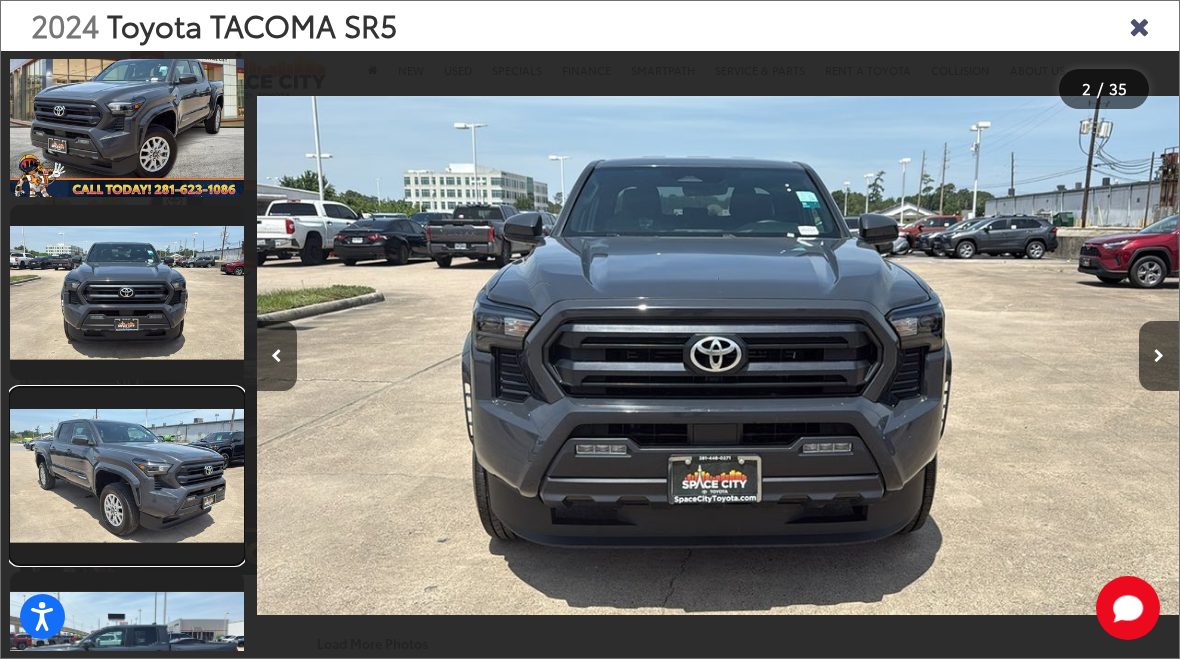 scroll, scrollTop: 0, scrollLeft: 1119, axis: horizontal 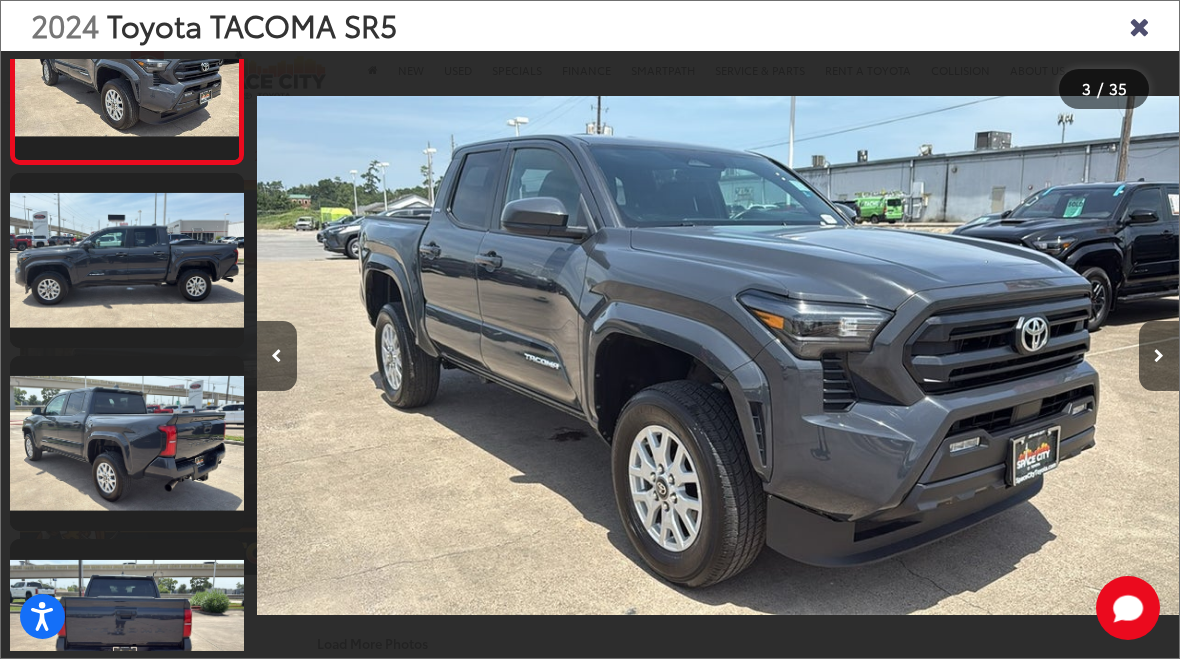 click at bounding box center (127, 260) 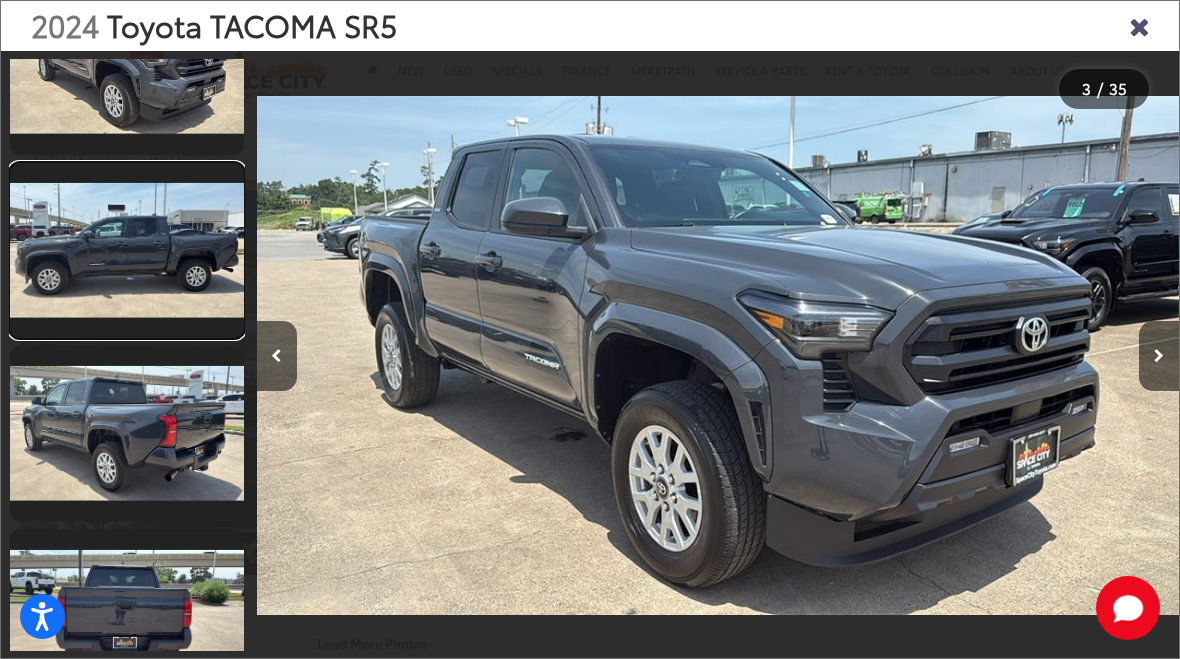 scroll, scrollTop: 0, scrollLeft: 2629, axis: horizontal 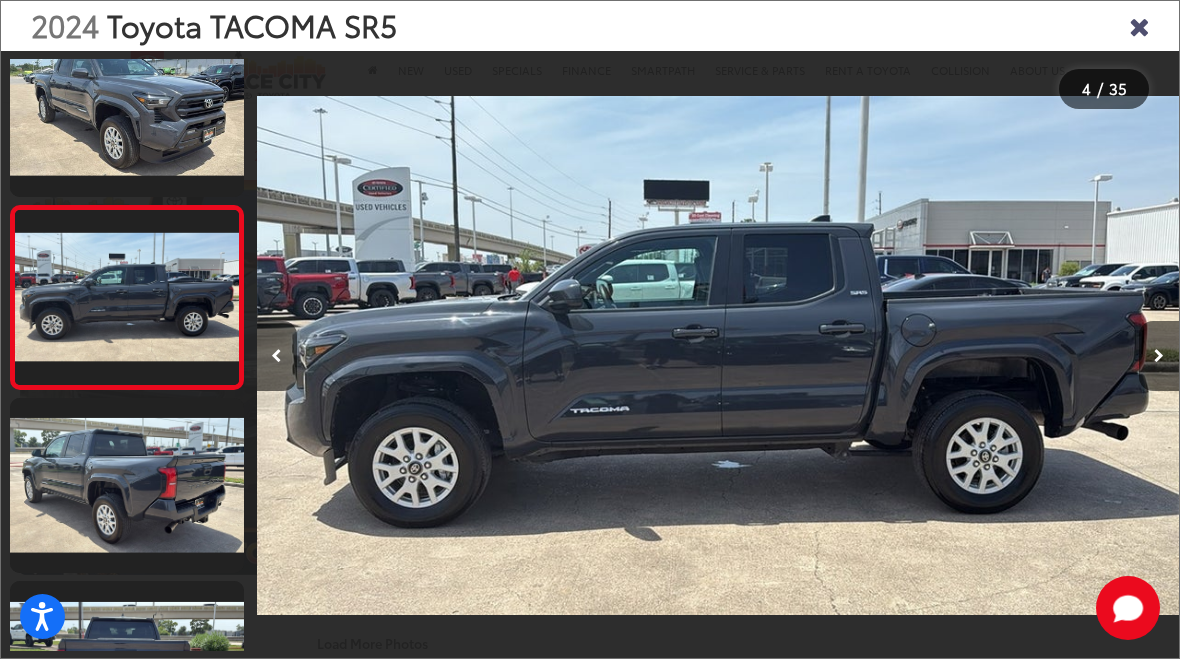click at bounding box center (127, 485) 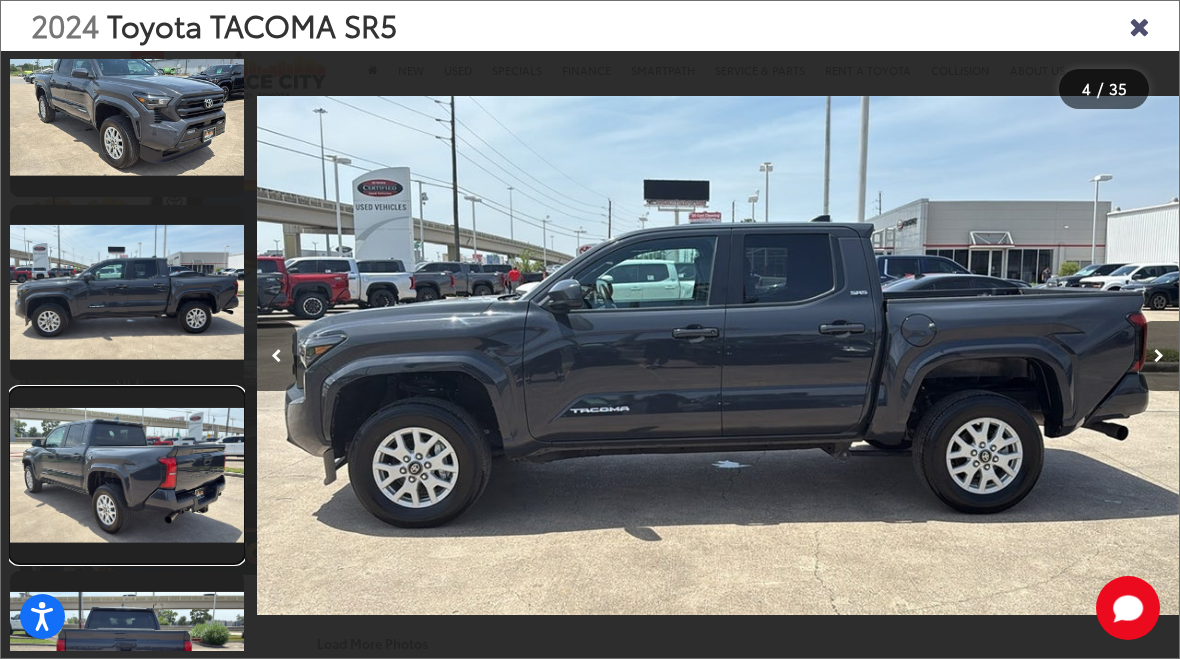 scroll, scrollTop: 0, scrollLeft: 3479, axis: horizontal 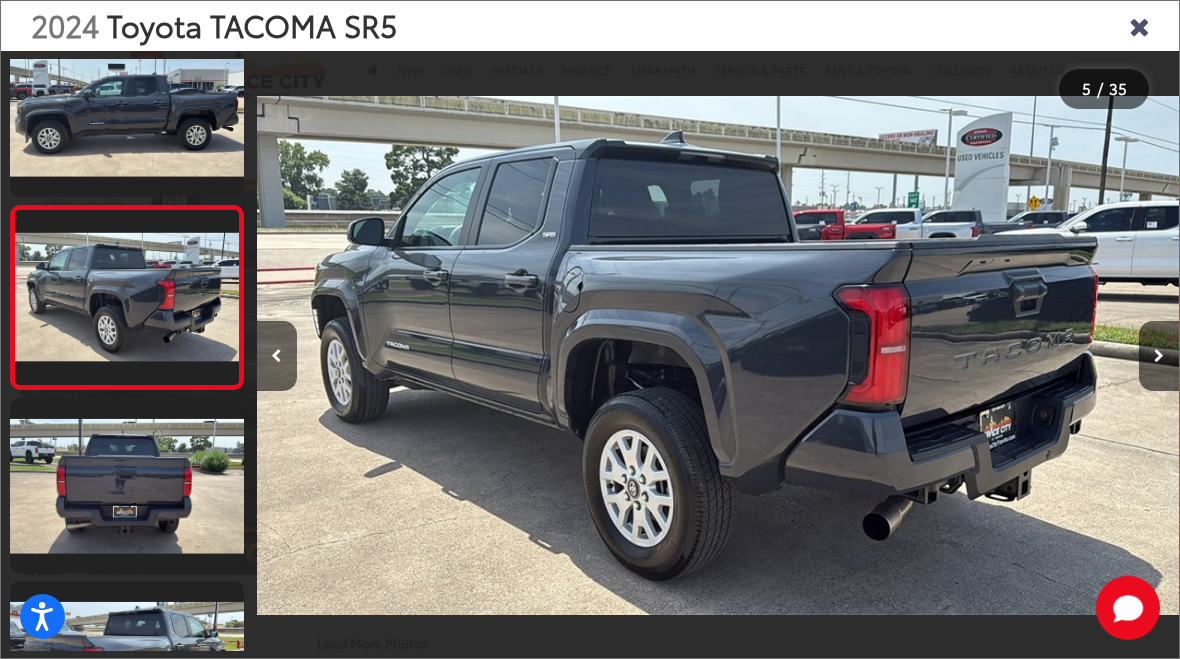 click at bounding box center [127, 485] 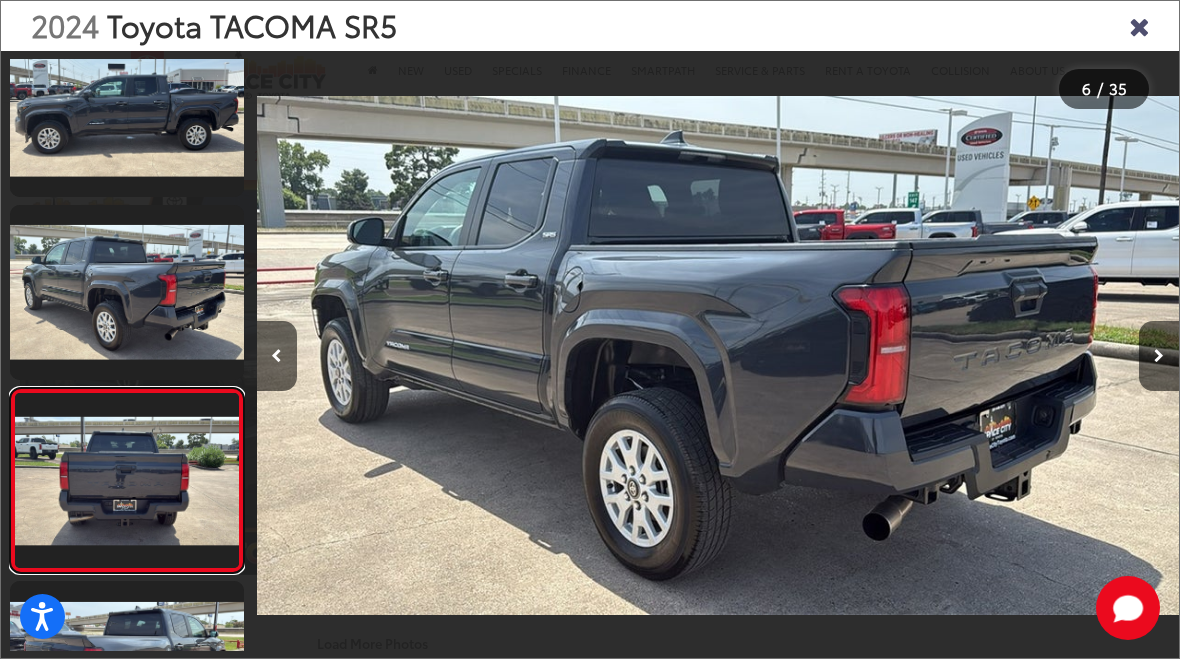 scroll, scrollTop: 0, scrollLeft: 4407, axis: horizontal 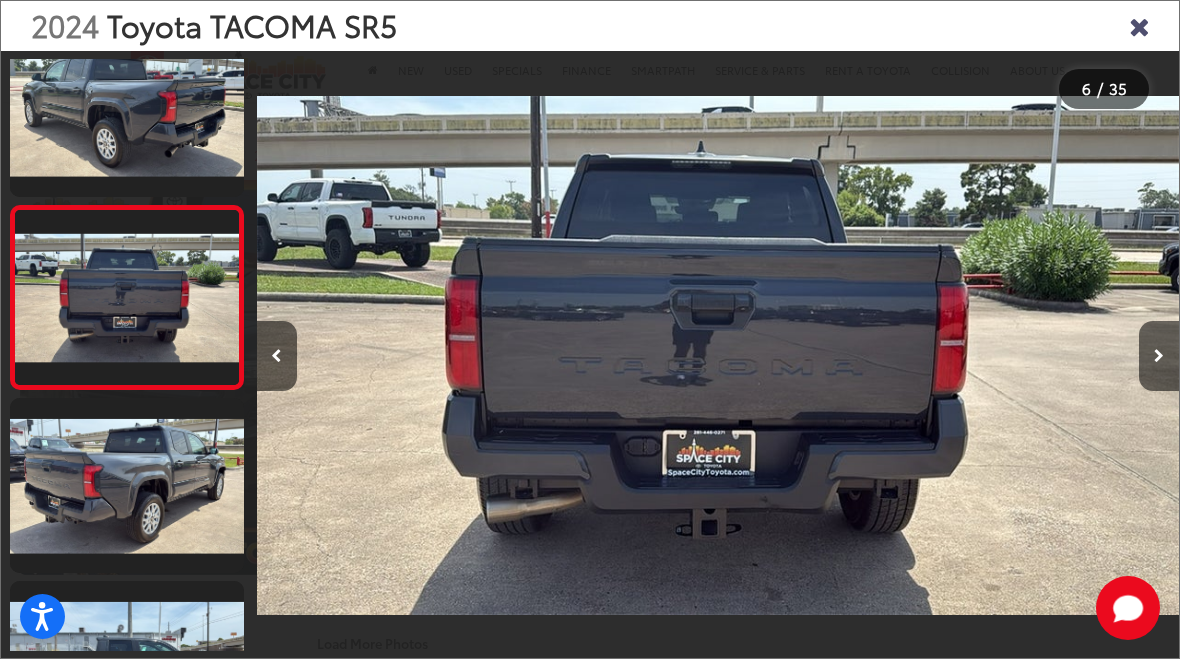 click at bounding box center (127, 485) 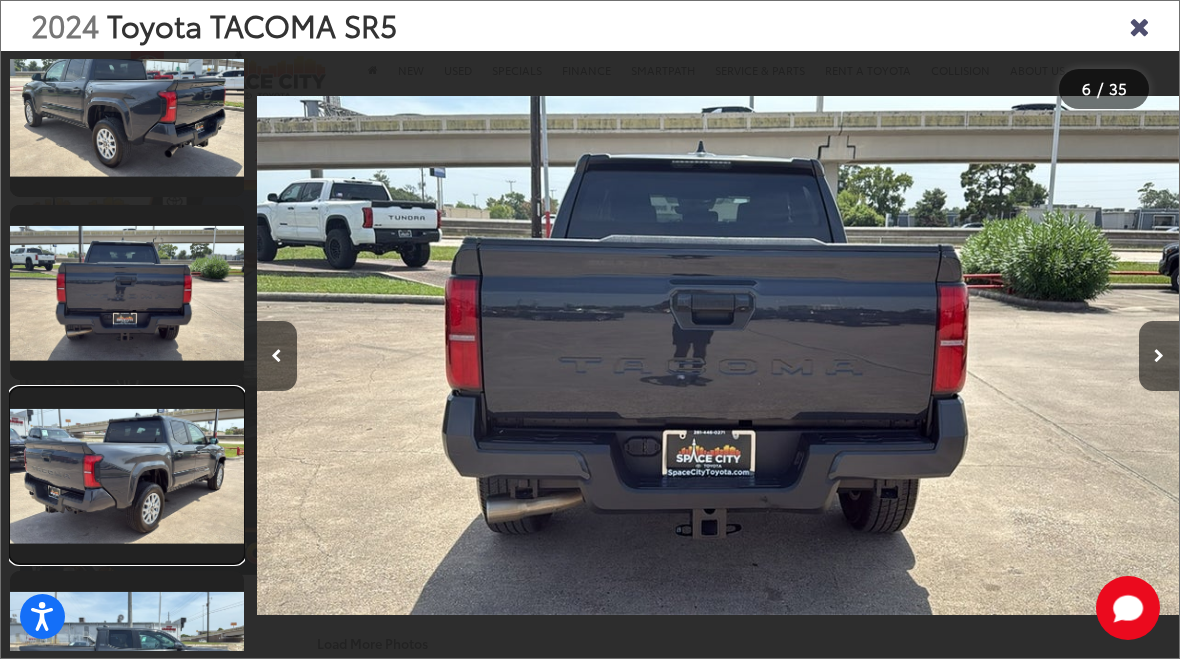 scroll, scrollTop: 842, scrollLeft: 0, axis: vertical 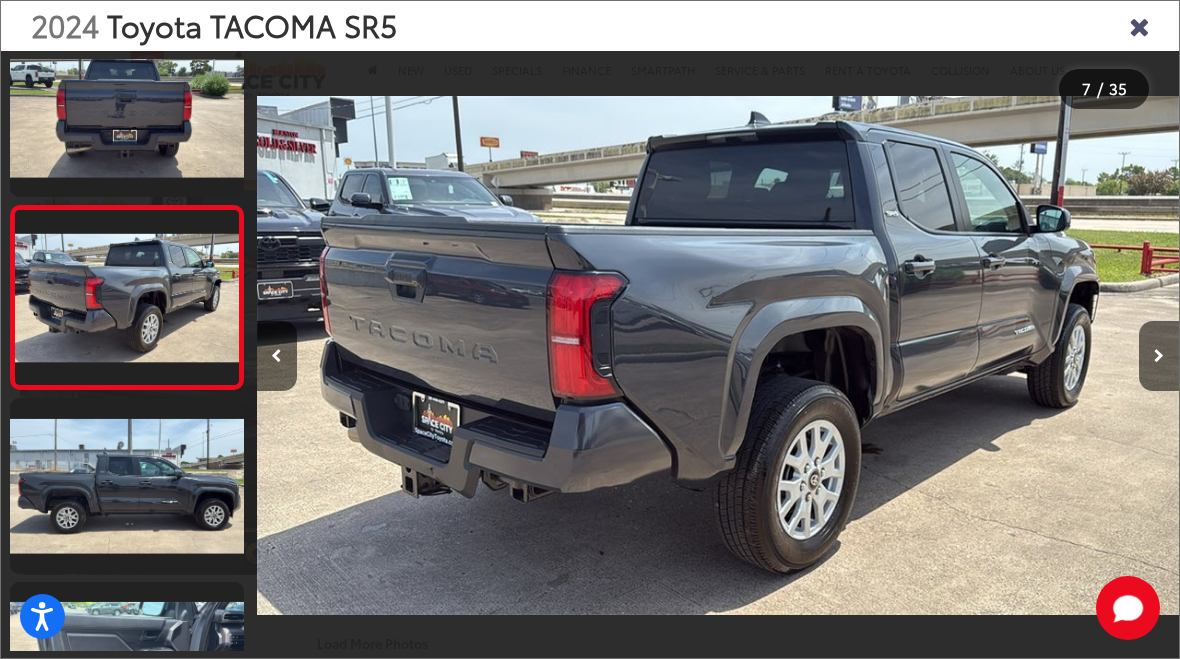 click at bounding box center (127, 485) 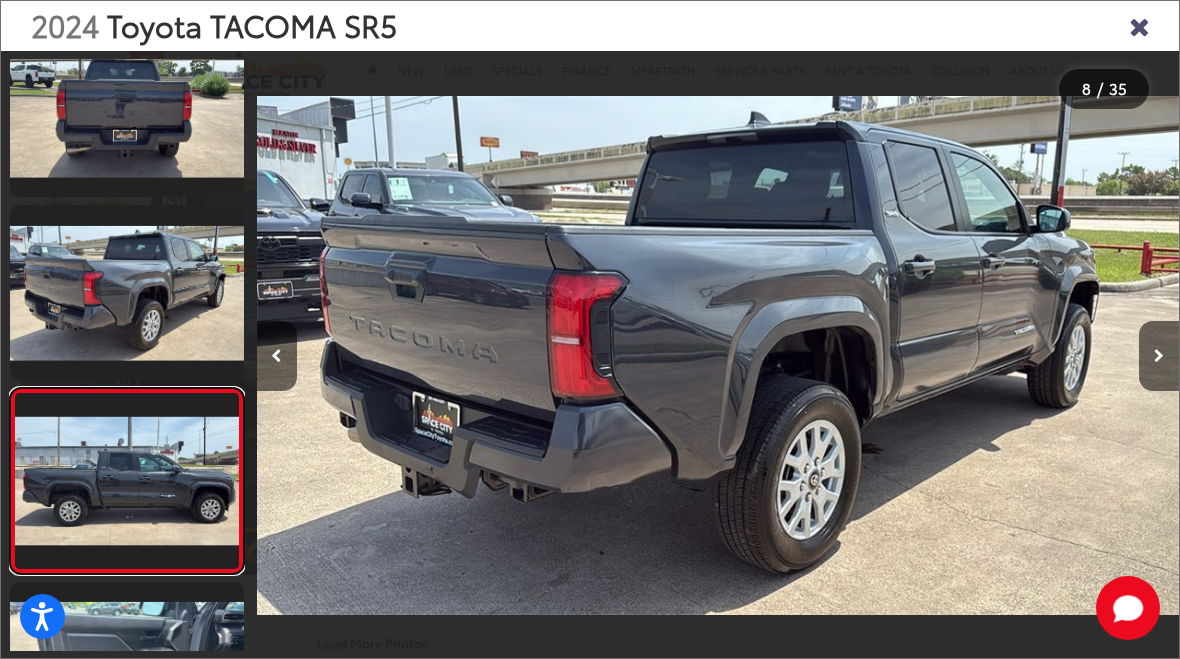 scroll, scrollTop: 0, scrollLeft: 6318, axis: horizontal 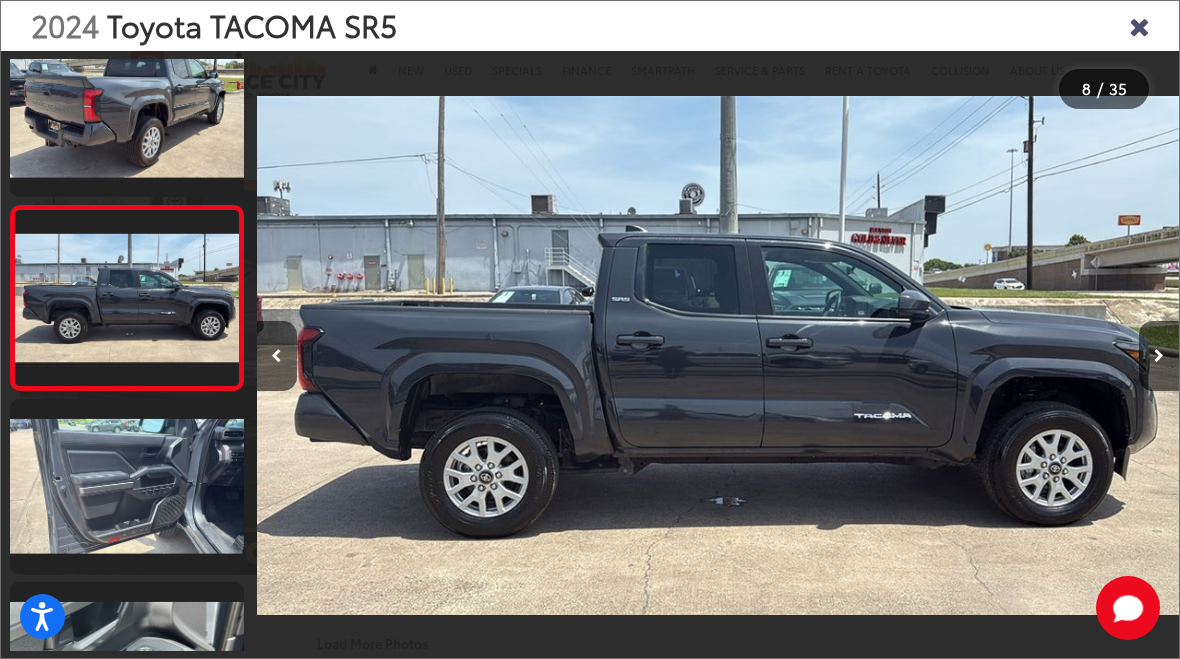 click at bounding box center [127, 486] 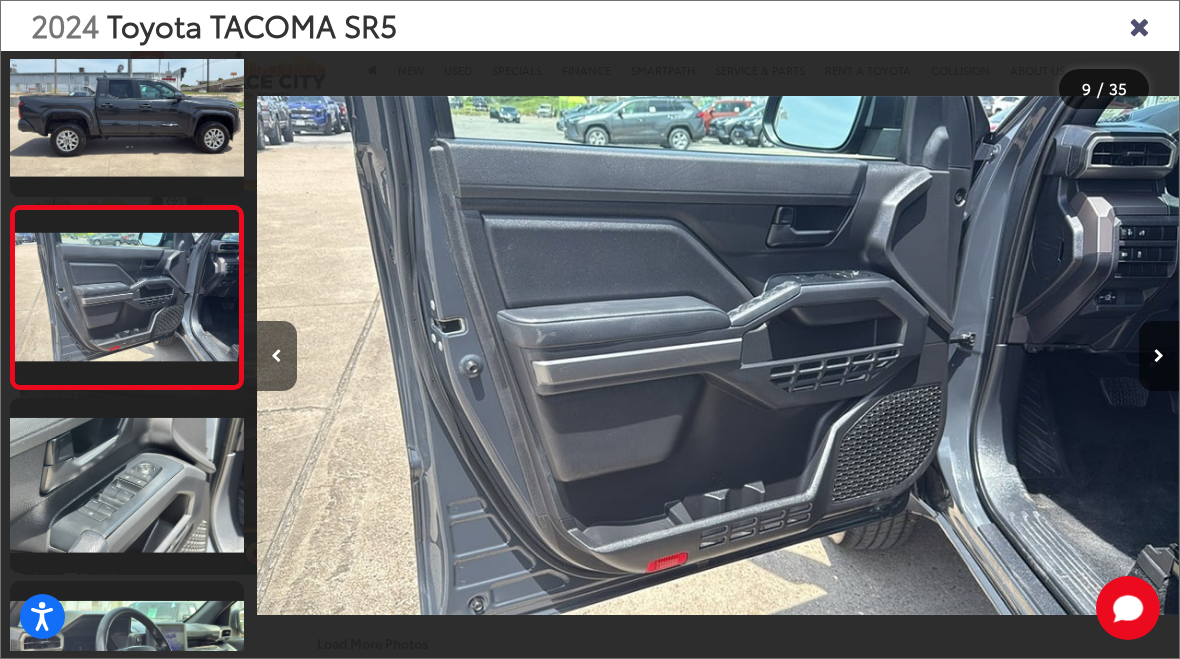 click at bounding box center [127, 485] 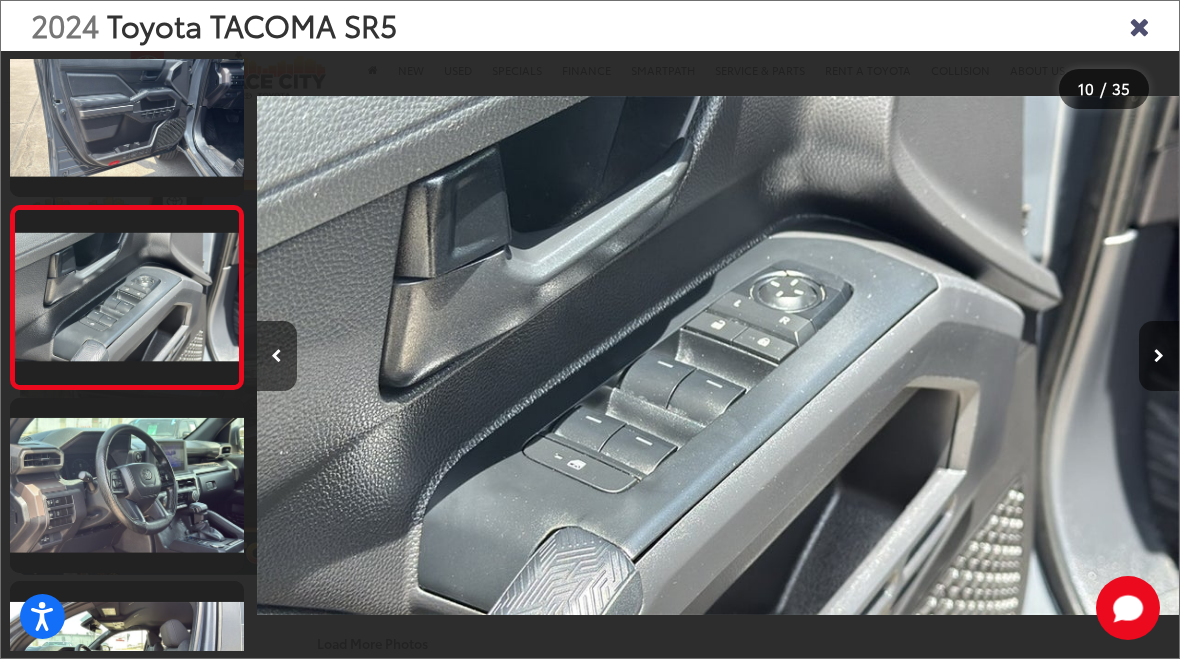 click at bounding box center [127, 485] 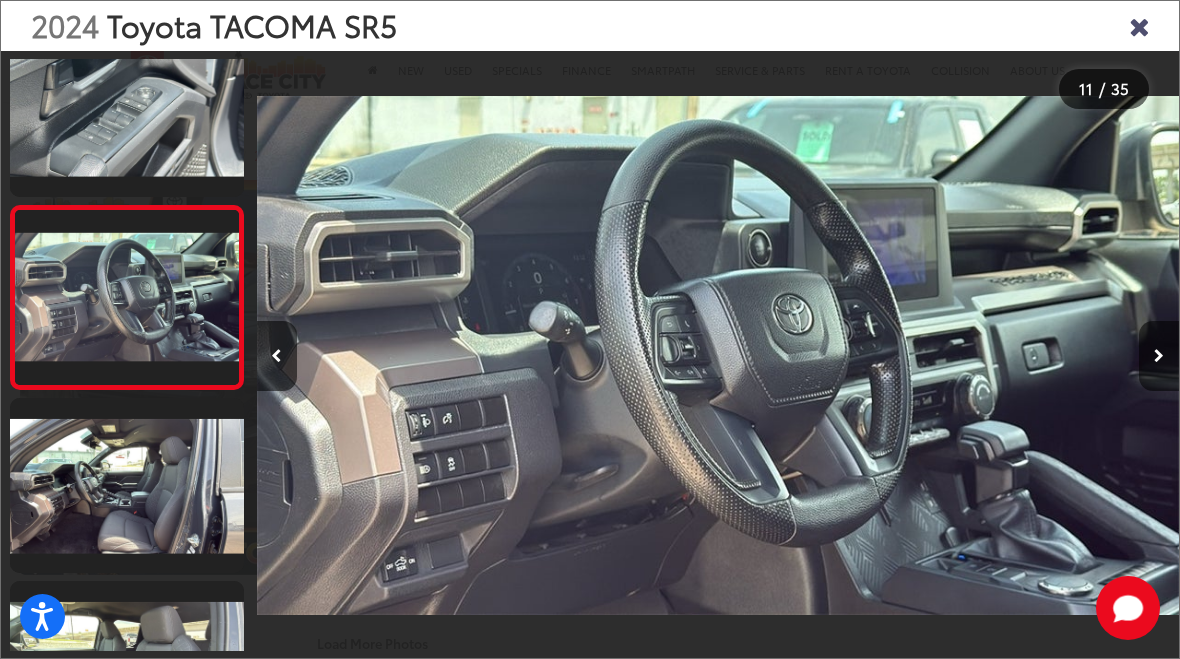 click at bounding box center [127, 485] 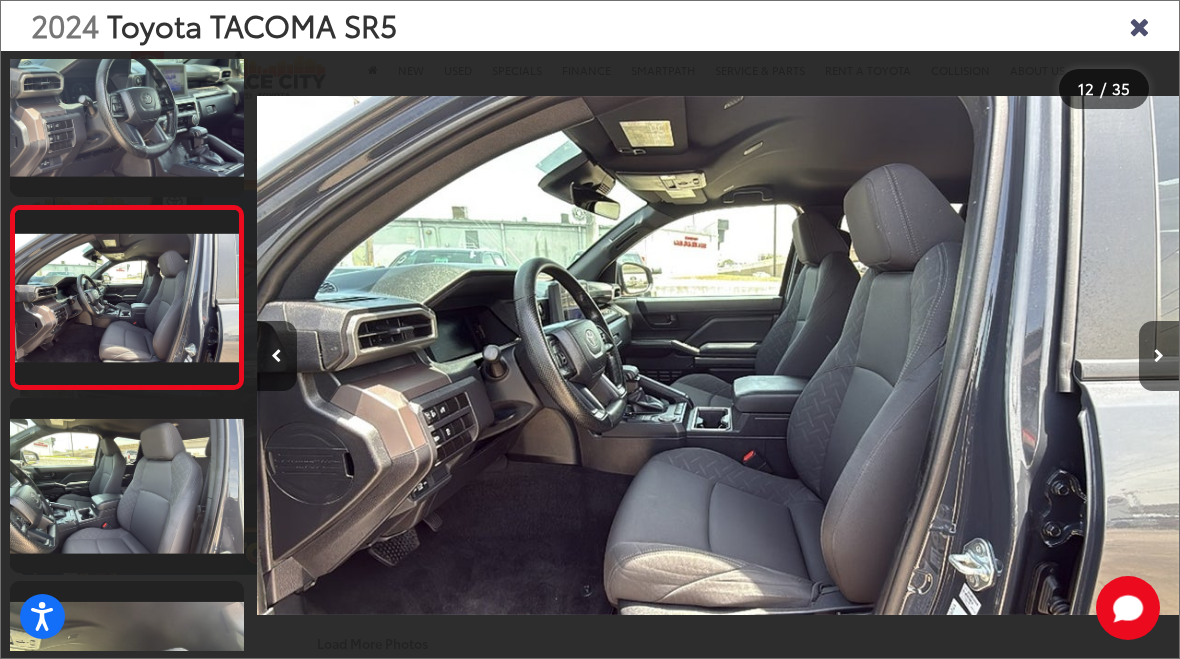 click at bounding box center [127, 485] 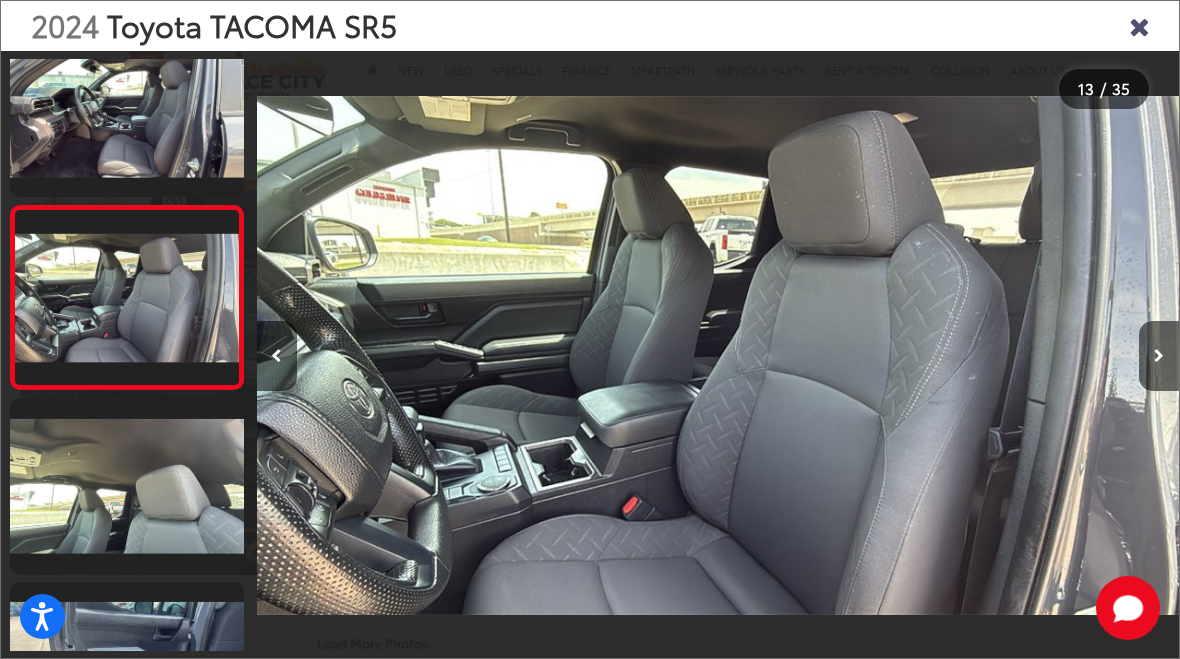 click at bounding box center (127, 485) 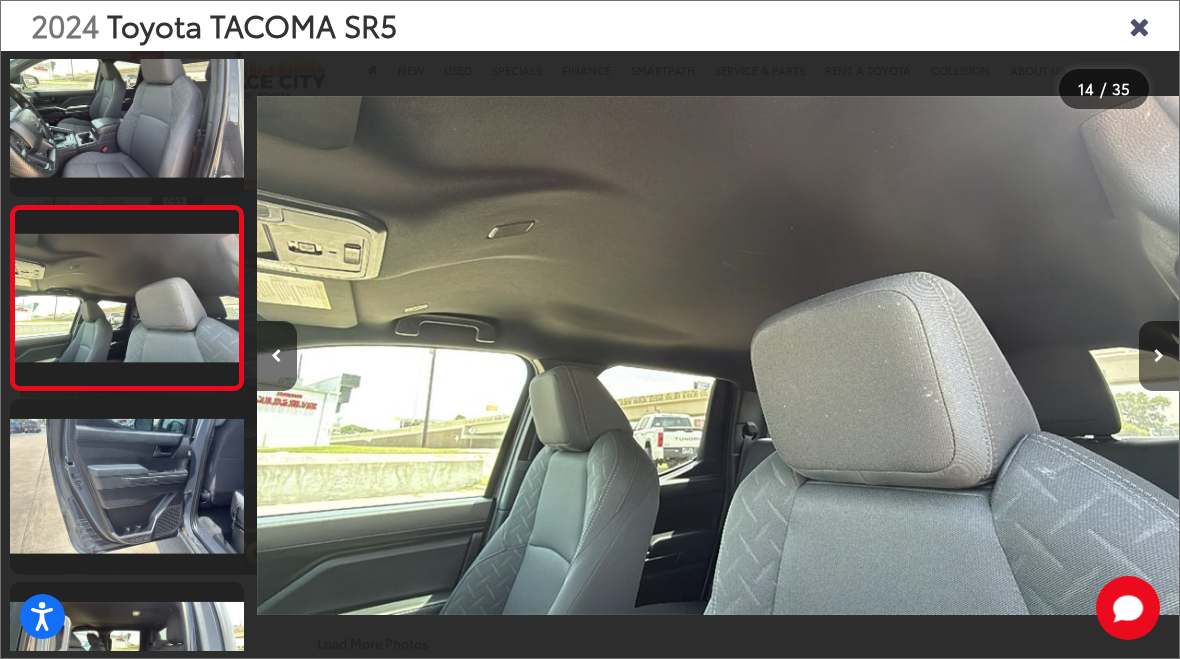 click at bounding box center [127, 486] 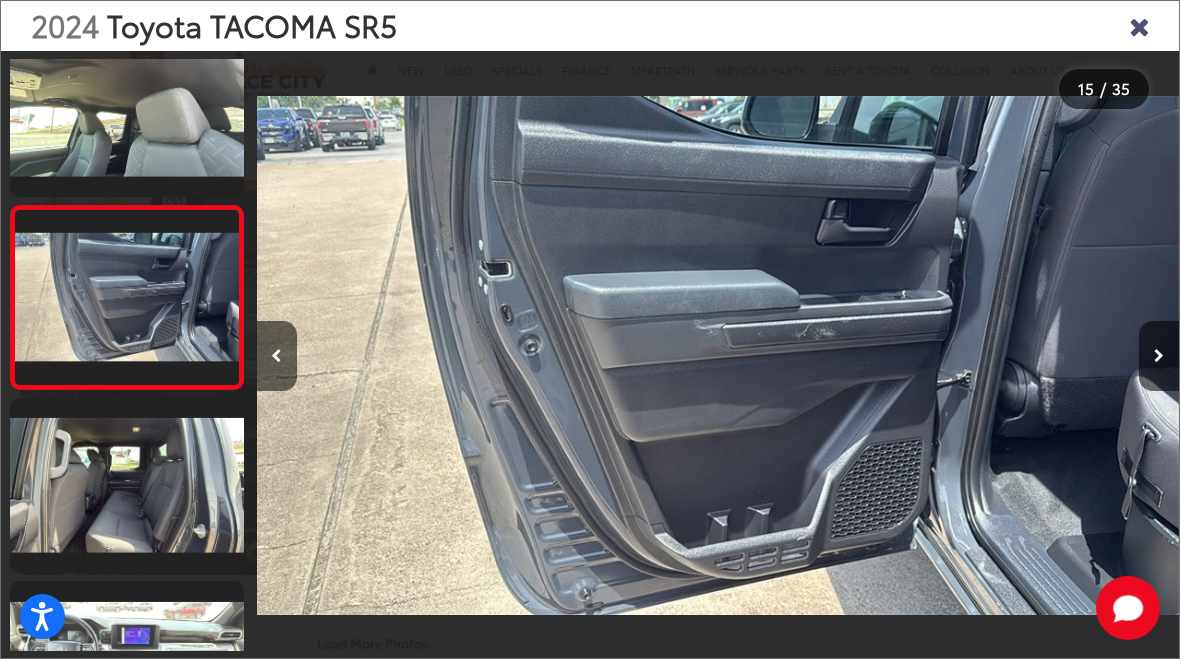 click at bounding box center (127, 485) 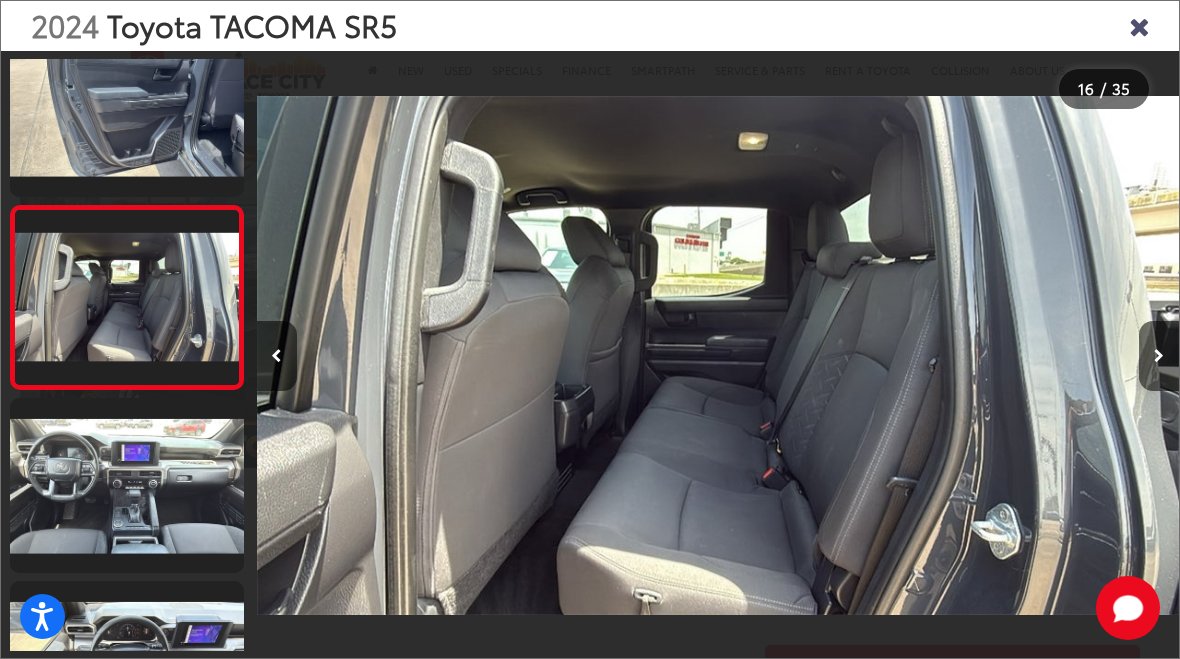 click at bounding box center (127, 485) 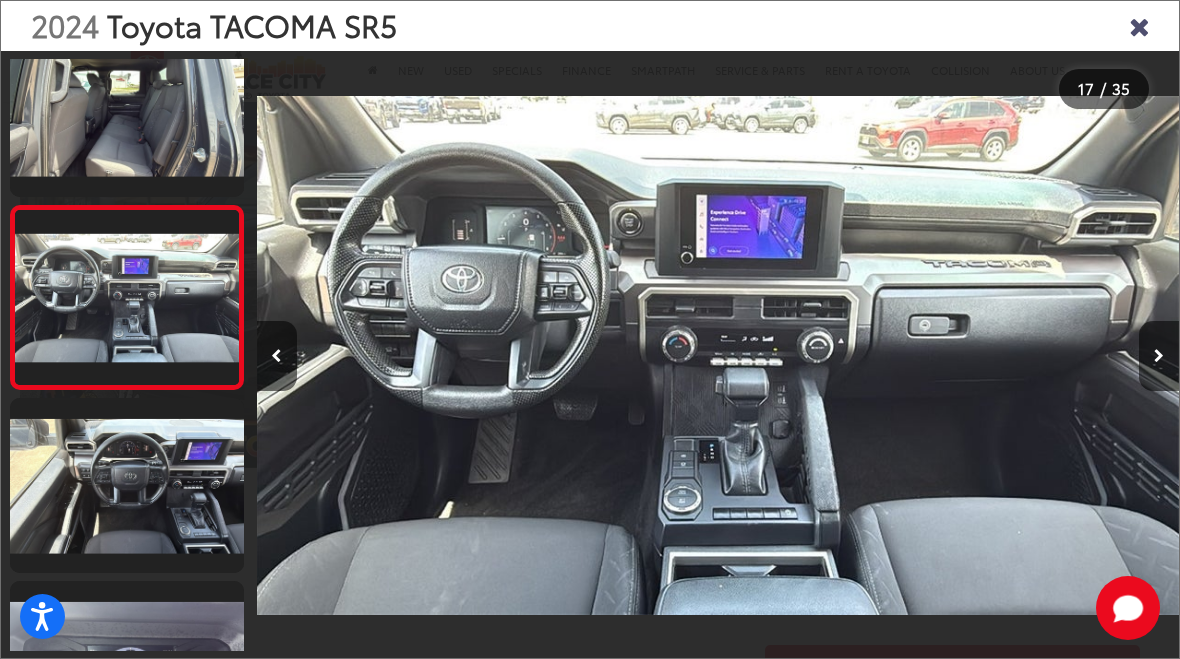 click at bounding box center (127, 485) 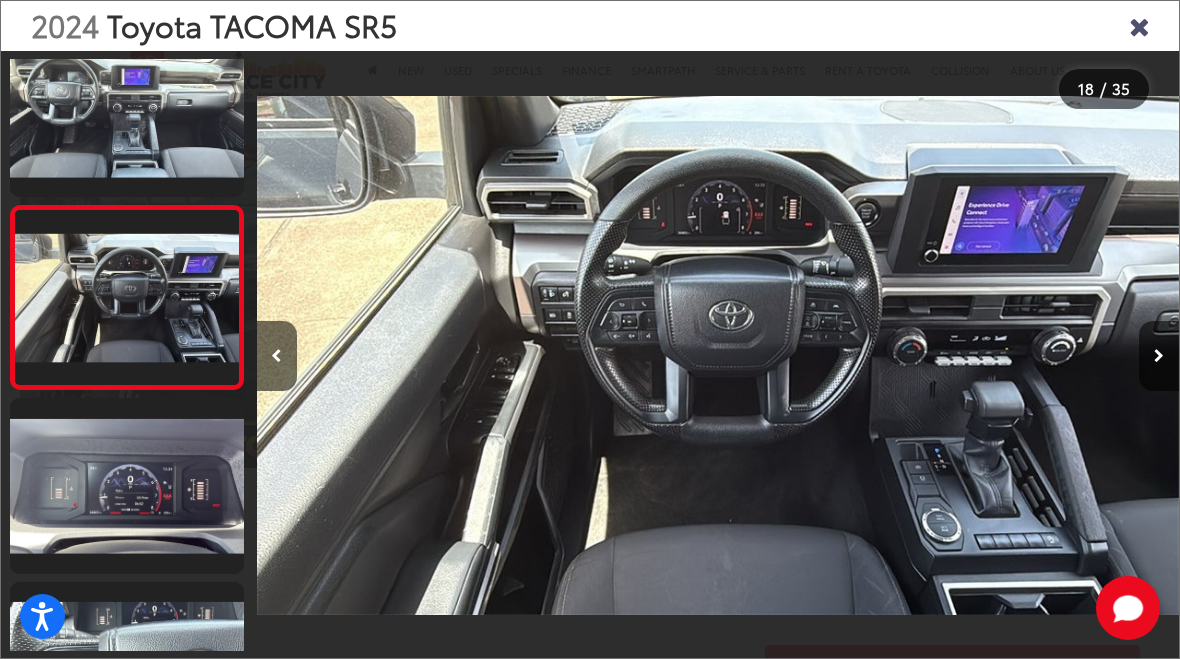 click at bounding box center (127, 485) 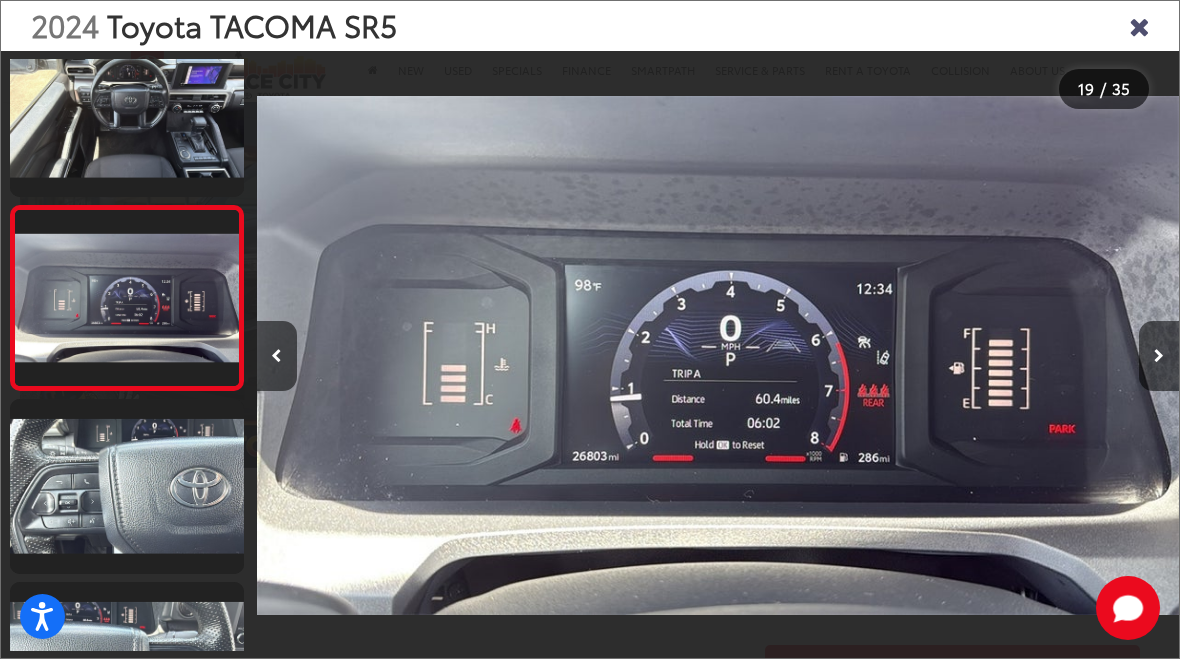click at bounding box center (718, 355) 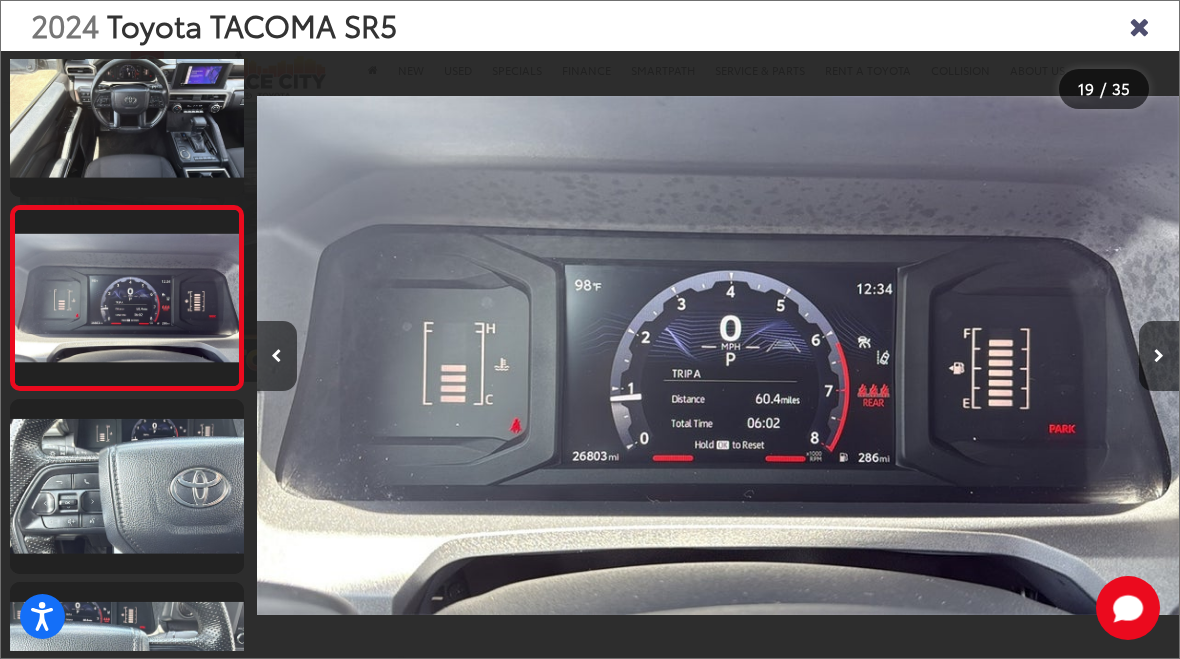 click at bounding box center (127, 486) 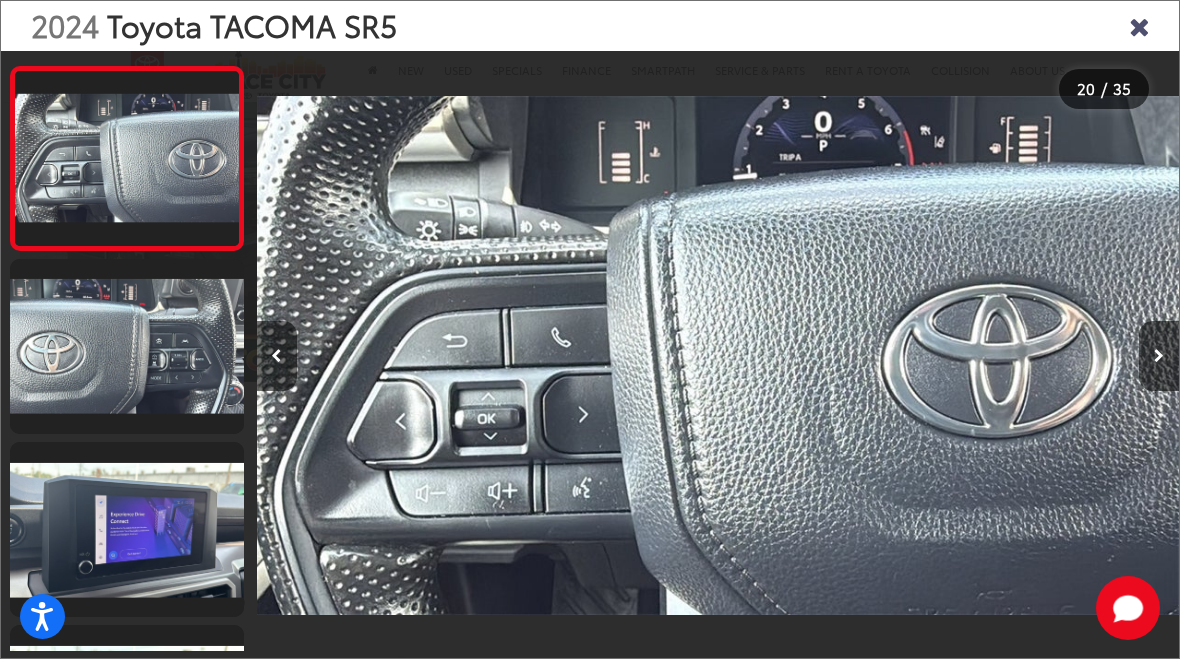 click at bounding box center (127, 346) 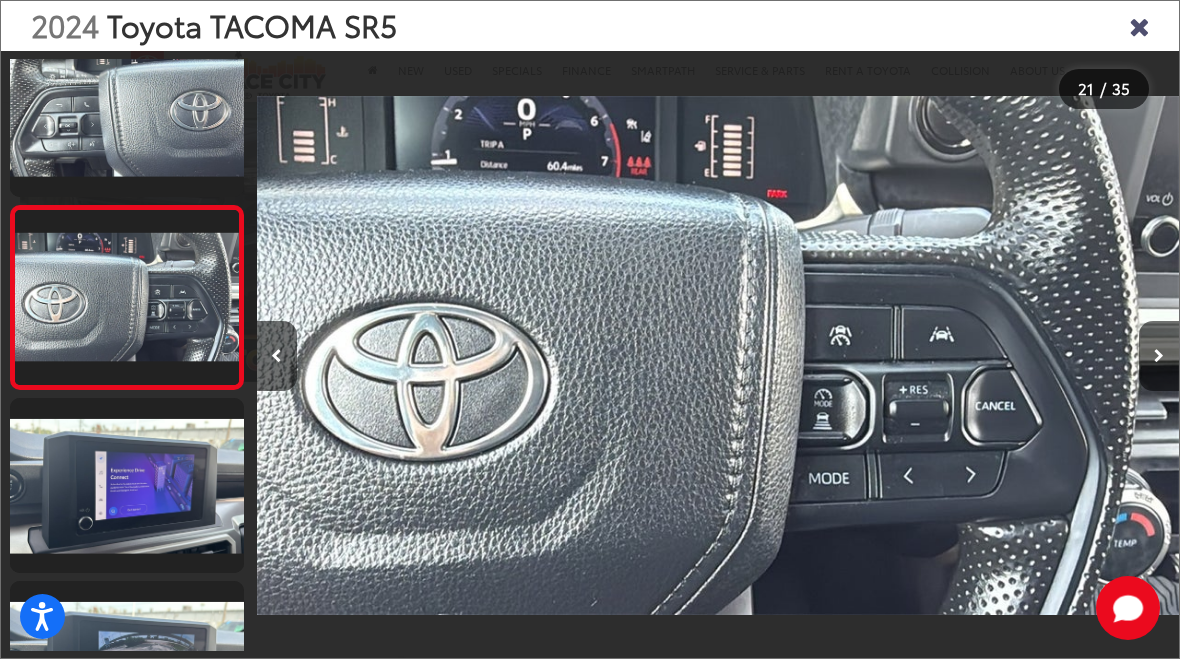 click at bounding box center [127, 485] 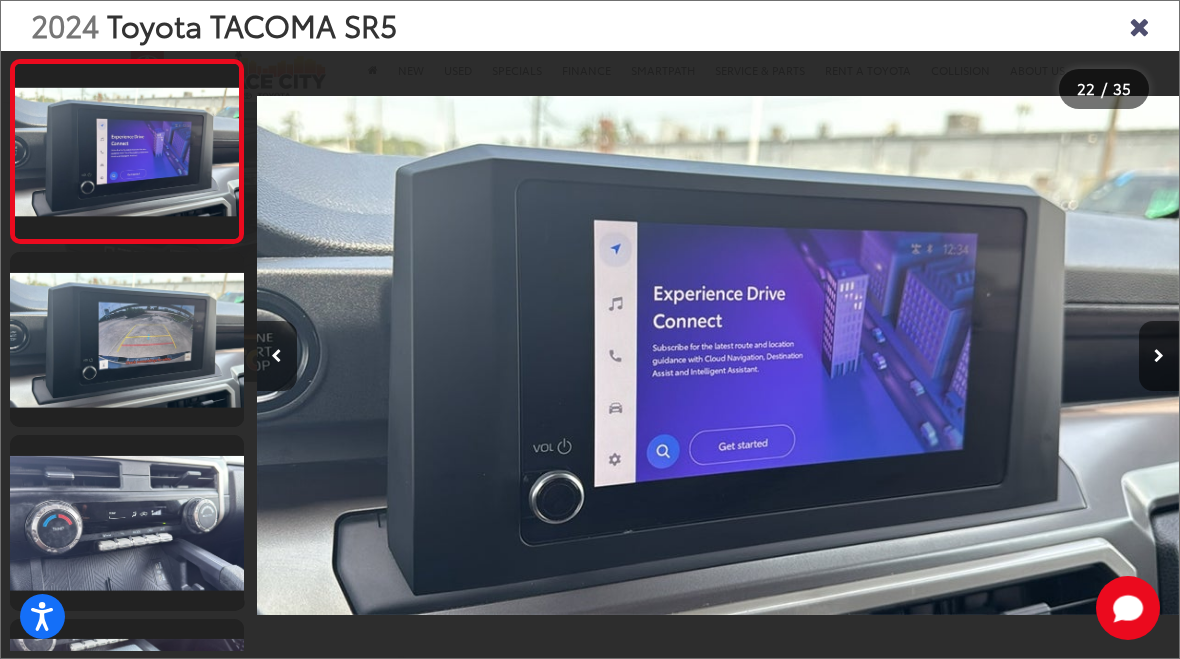 click at bounding box center (127, 339) 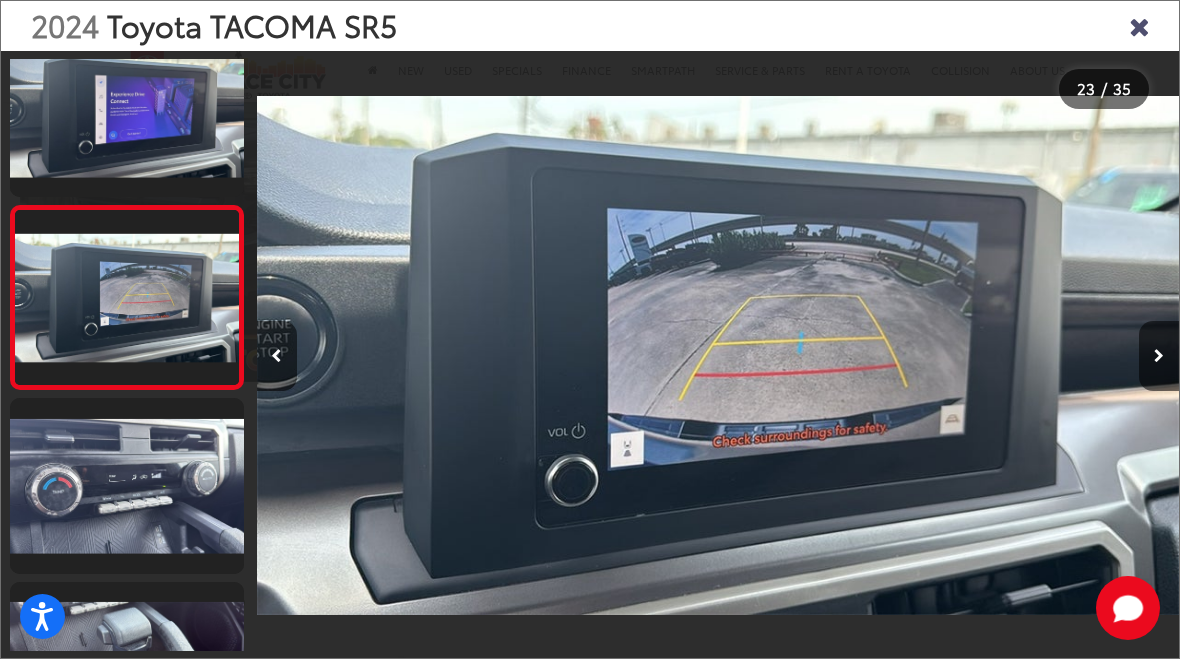 click at bounding box center [127, 485] 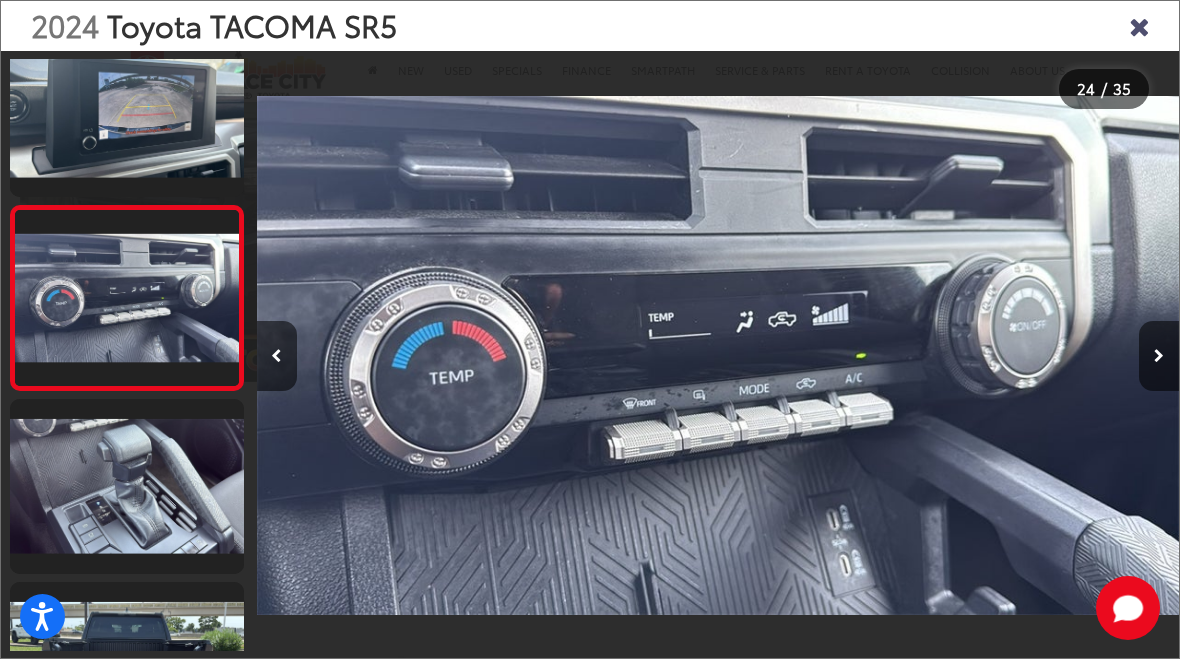 click at bounding box center [127, 486] 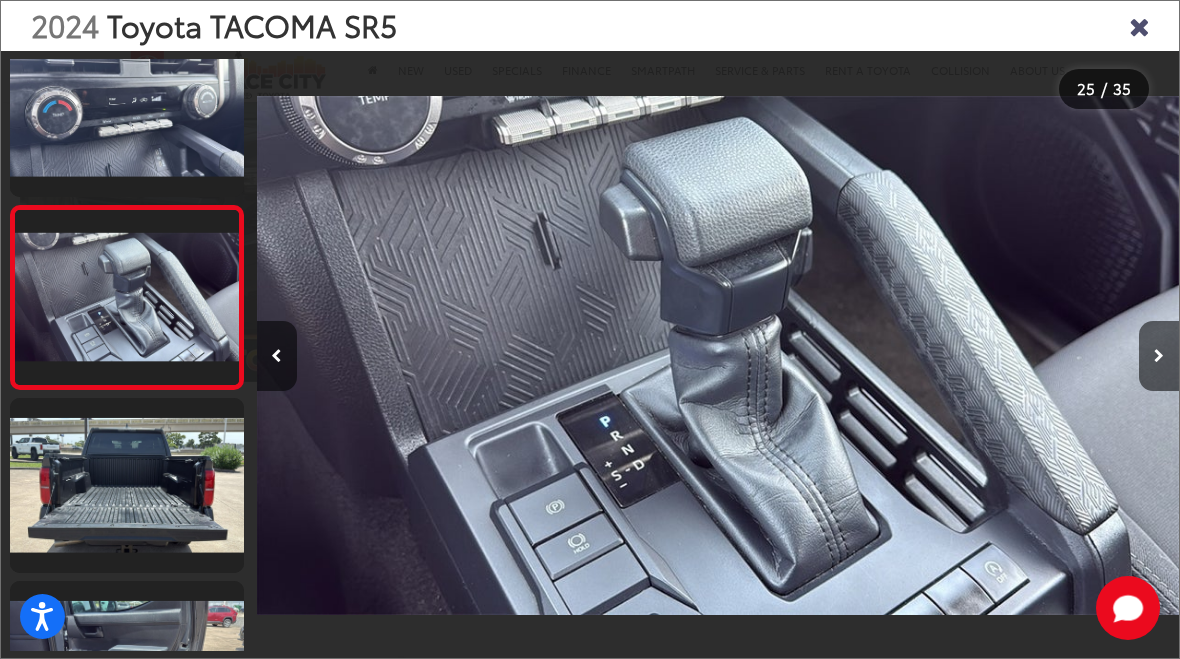 click at bounding box center [127, 485] 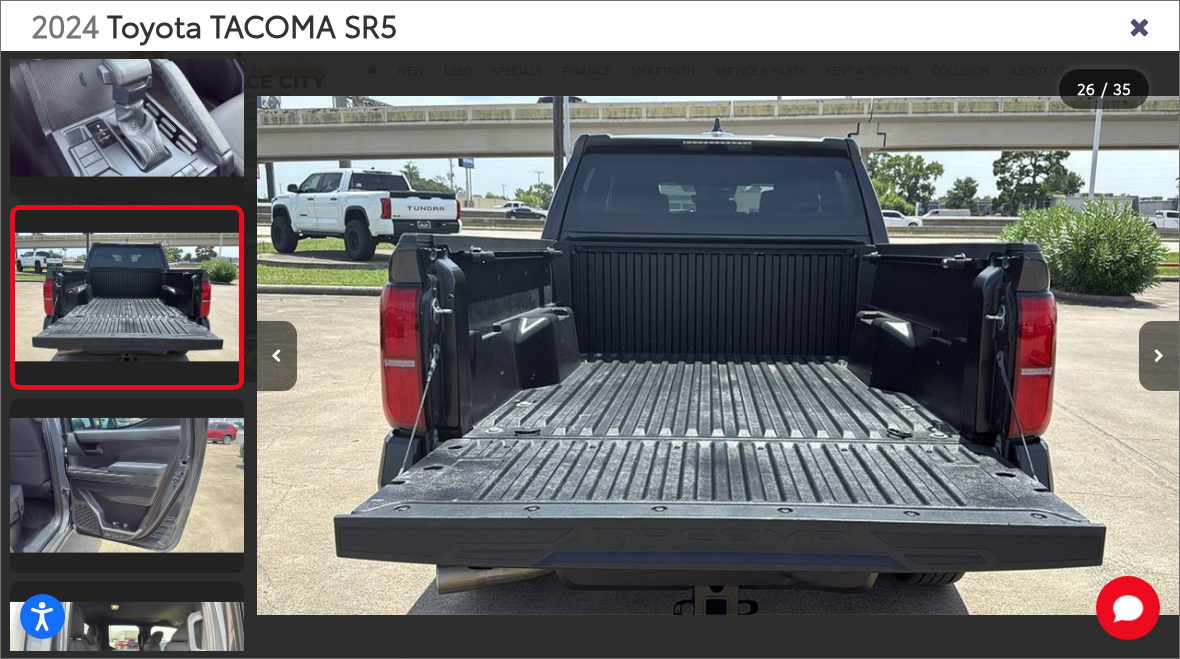 click at bounding box center [127, 485] 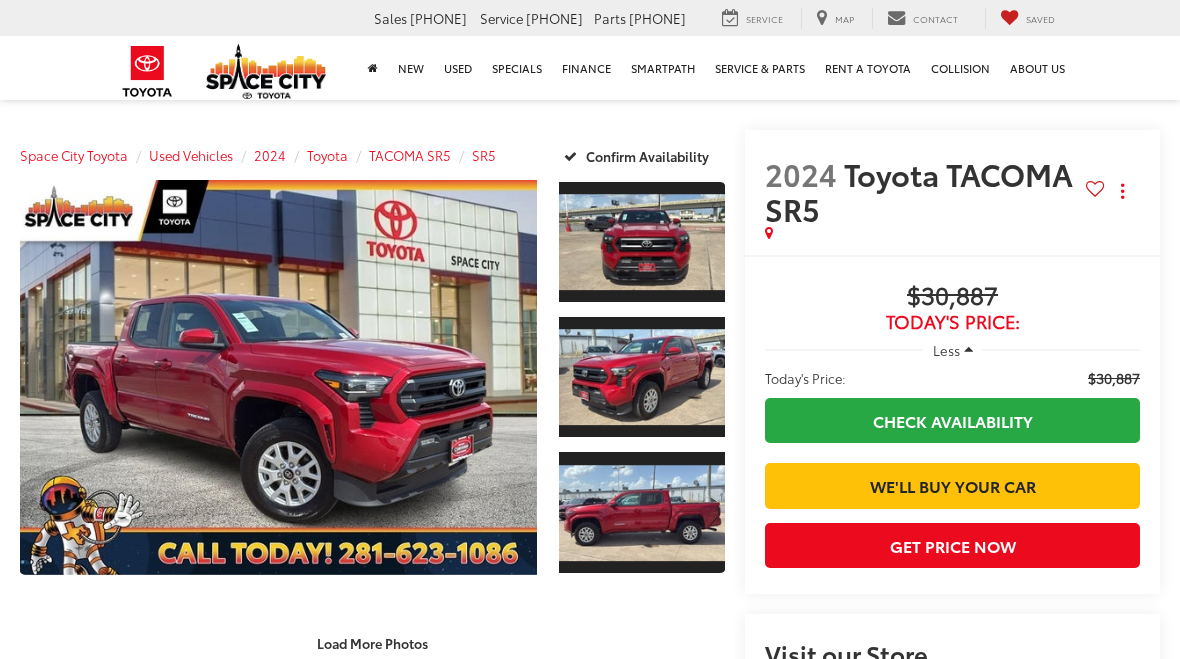 scroll, scrollTop: 0, scrollLeft: 0, axis: both 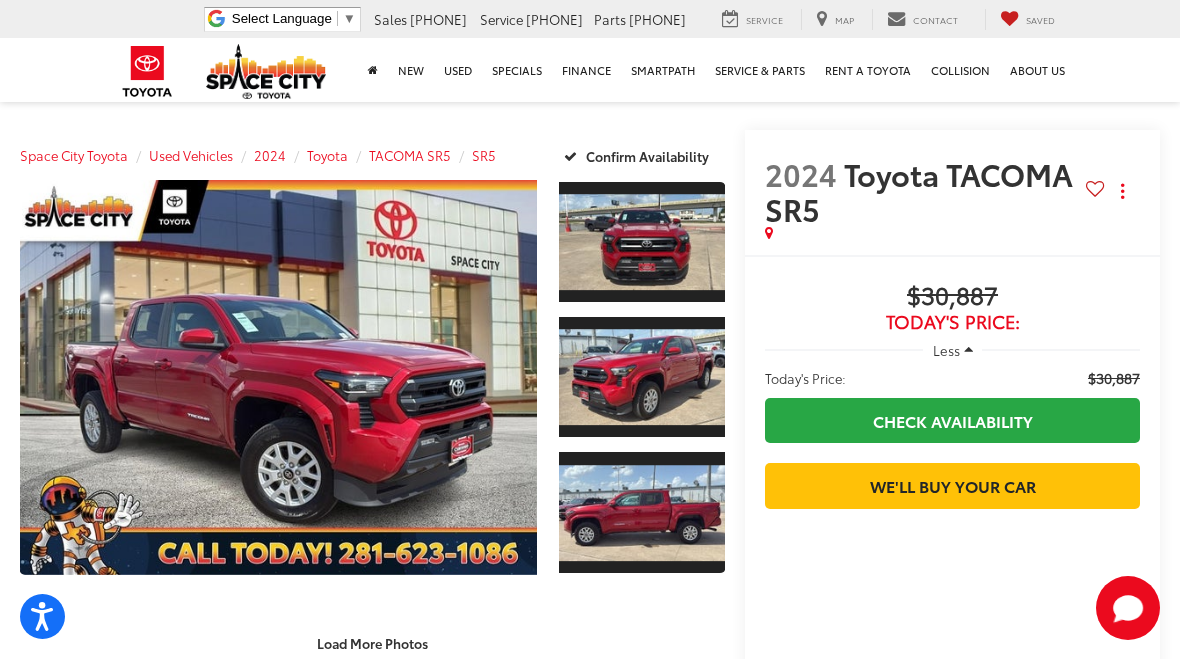 click at bounding box center (278, 377) 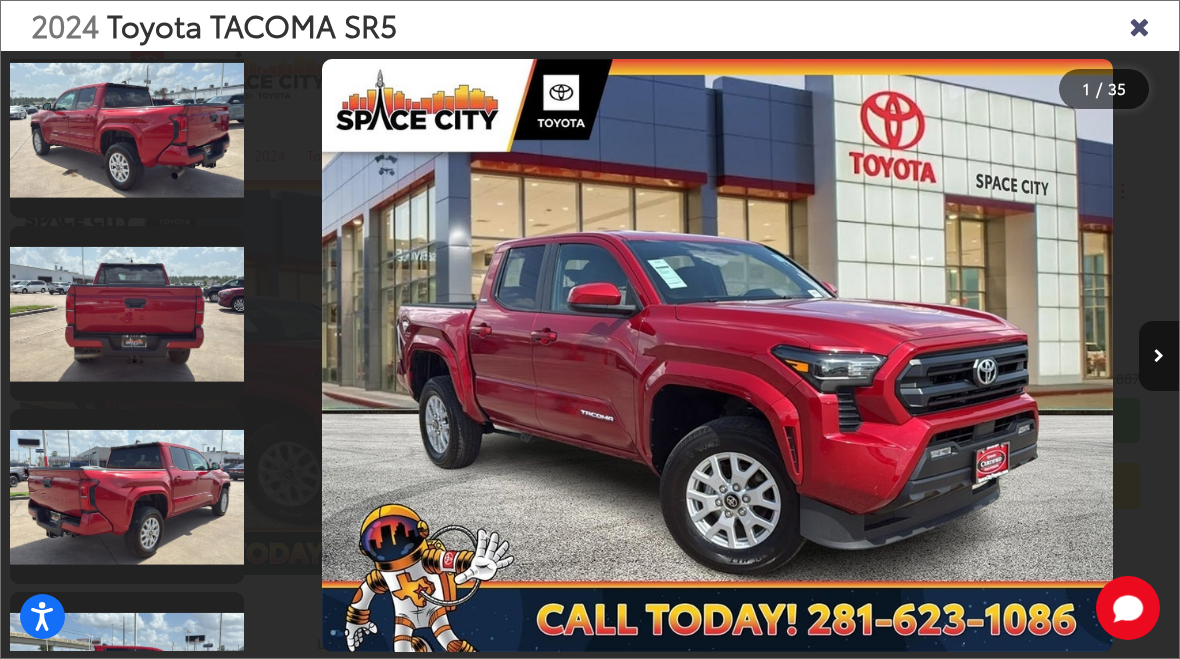 scroll, scrollTop: 761, scrollLeft: 0, axis: vertical 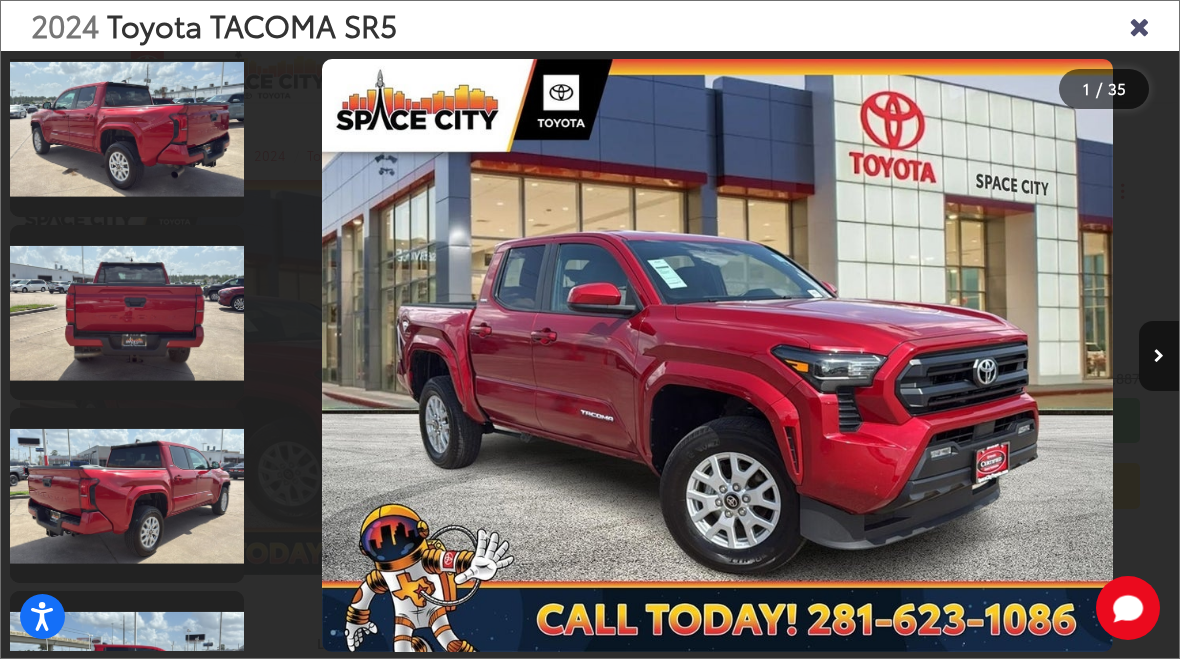 click at bounding box center [127, 312] 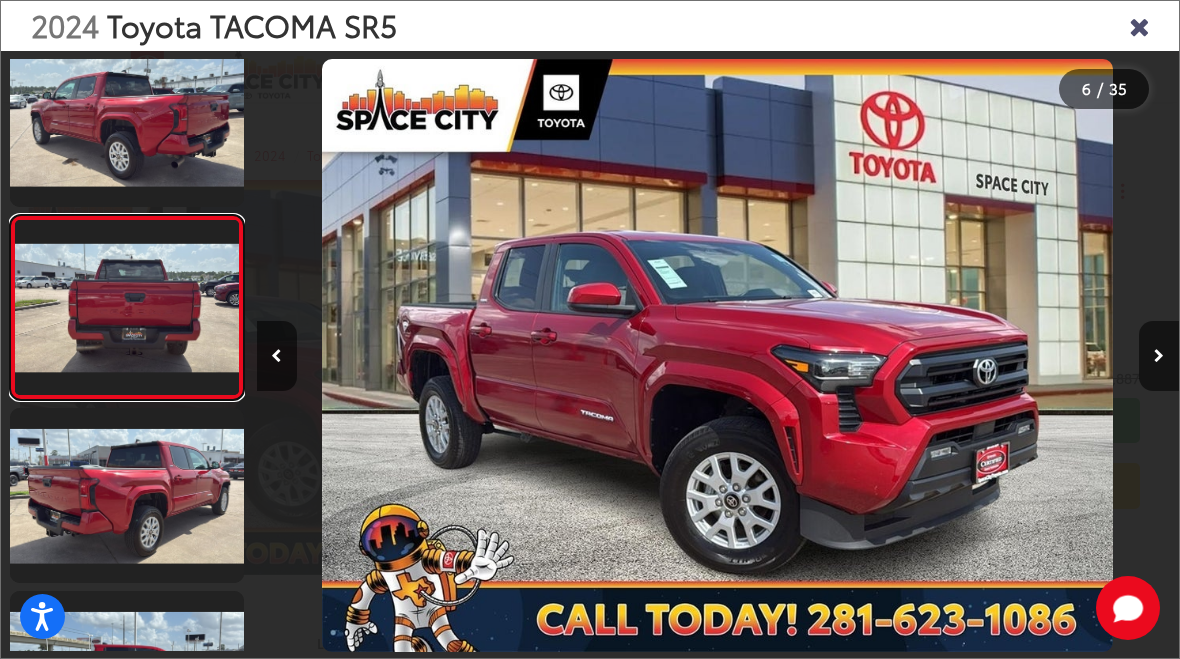 scroll, scrollTop: 0, scrollLeft: 3537, axis: horizontal 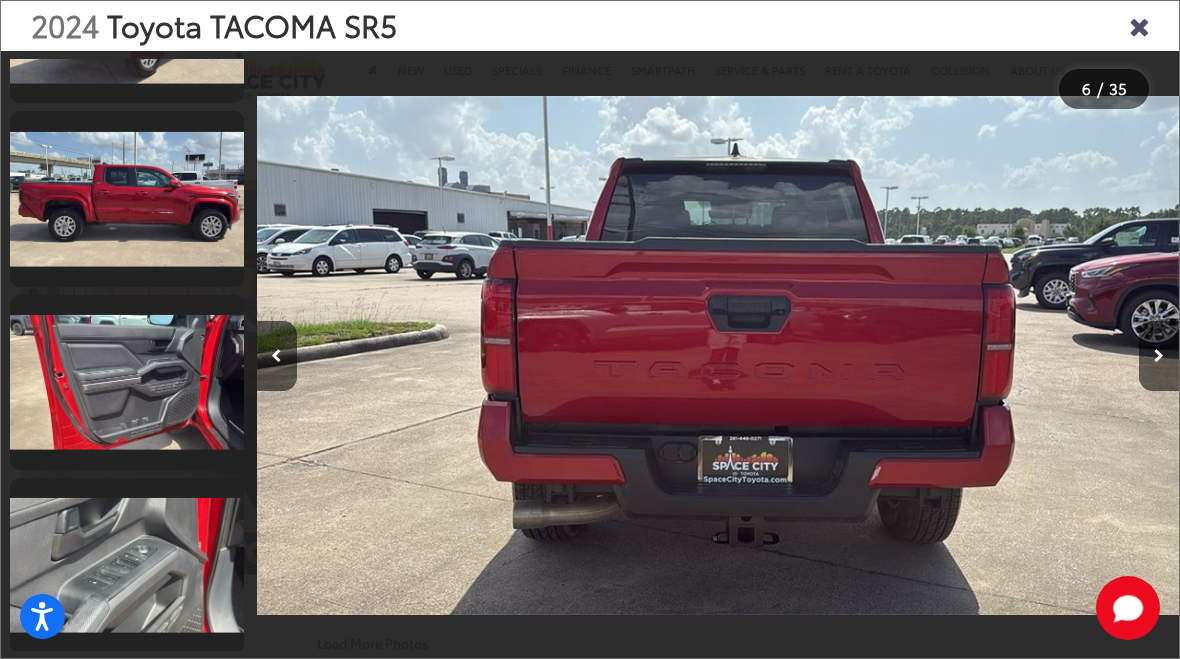 click at bounding box center [127, 382] 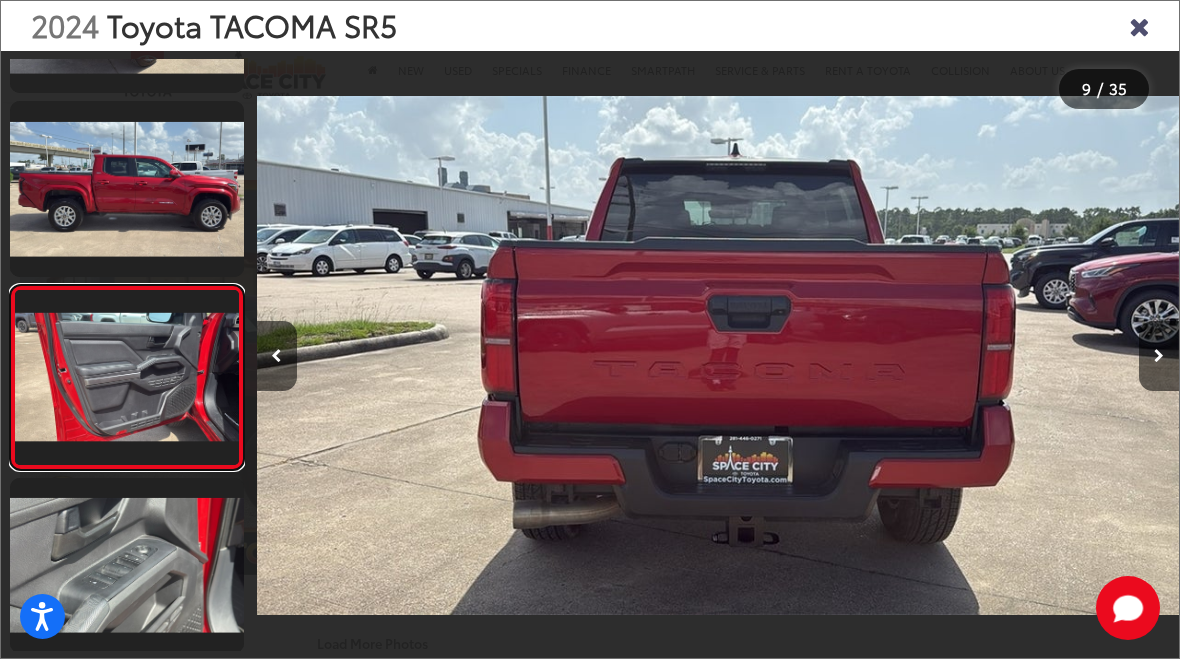 scroll, scrollTop: 0, scrollLeft: 5967, axis: horizontal 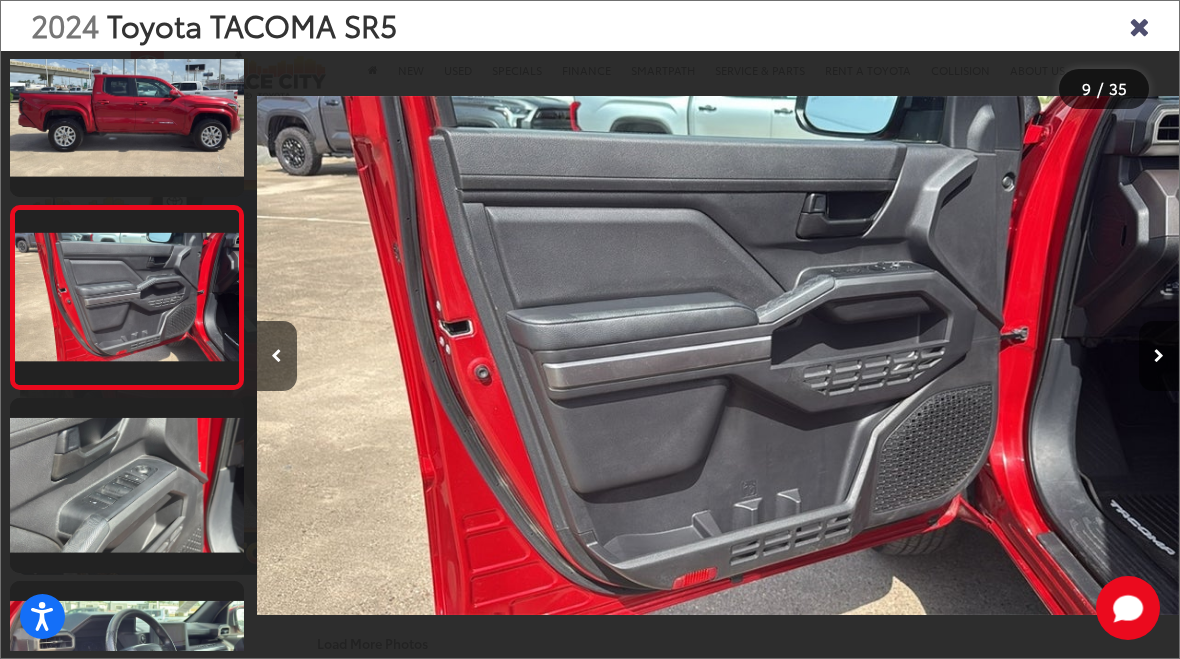 click at bounding box center [127, 485] 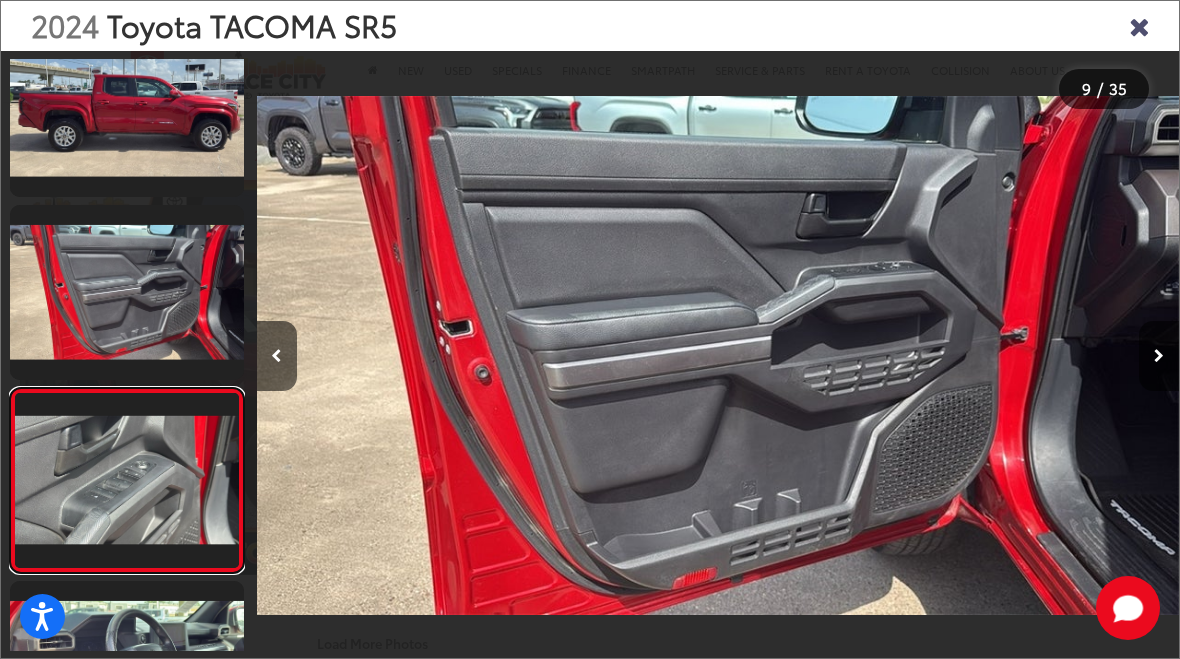 scroll, scrollTop: 0, scrollLeft: 8181, axis: horizontal 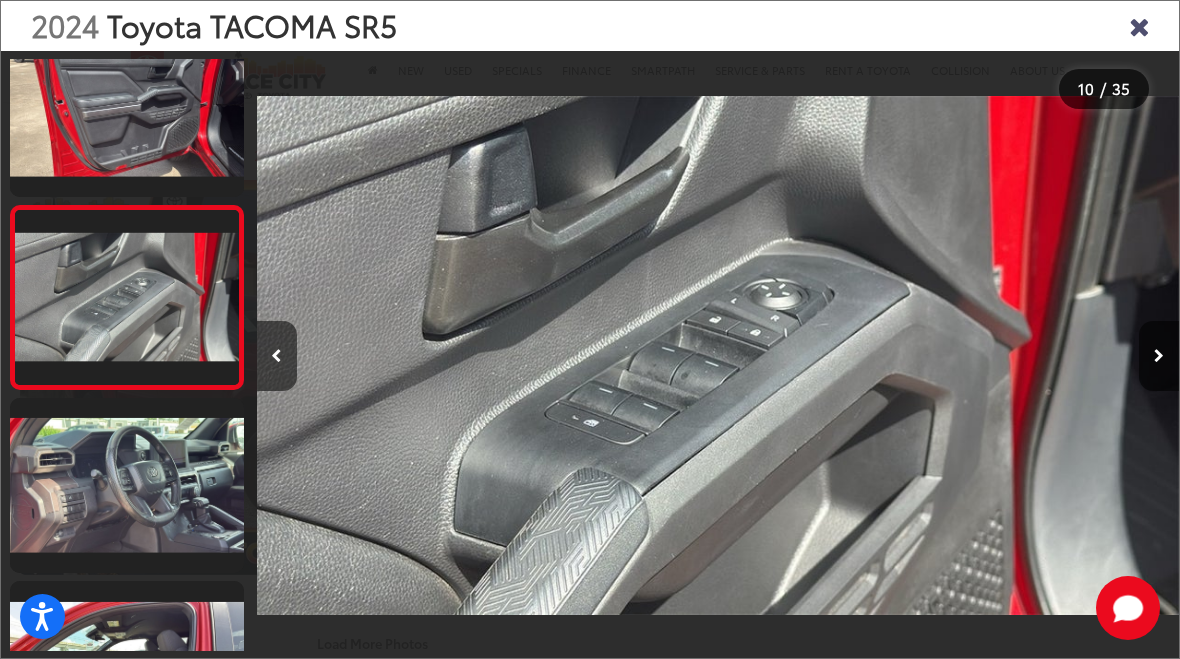 click at bounding box center [127, 485] 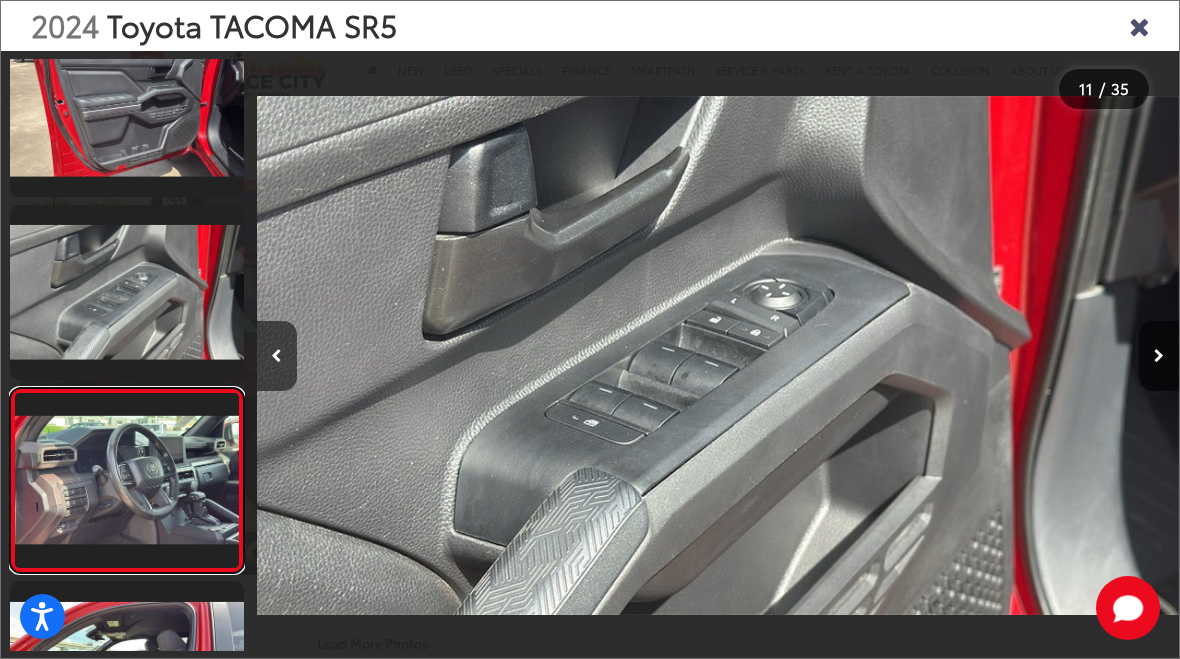scroll, scrollTop: 0, scrollLeft: 9016, axis: horizontal 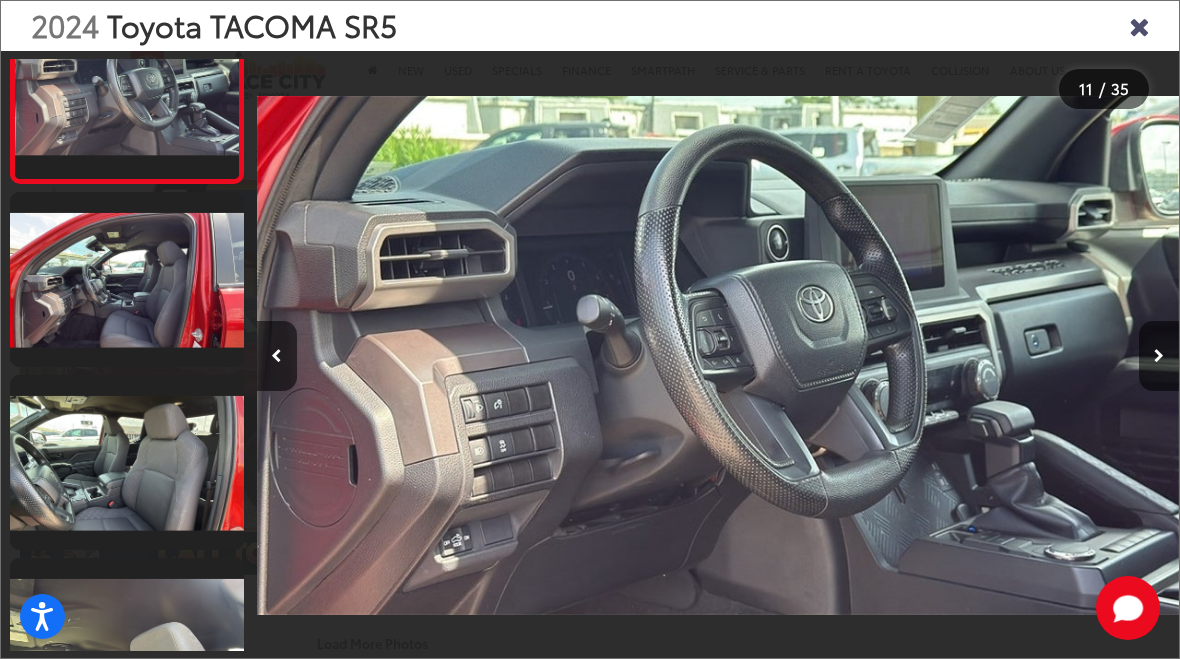 click at bounding box center [127, 279] 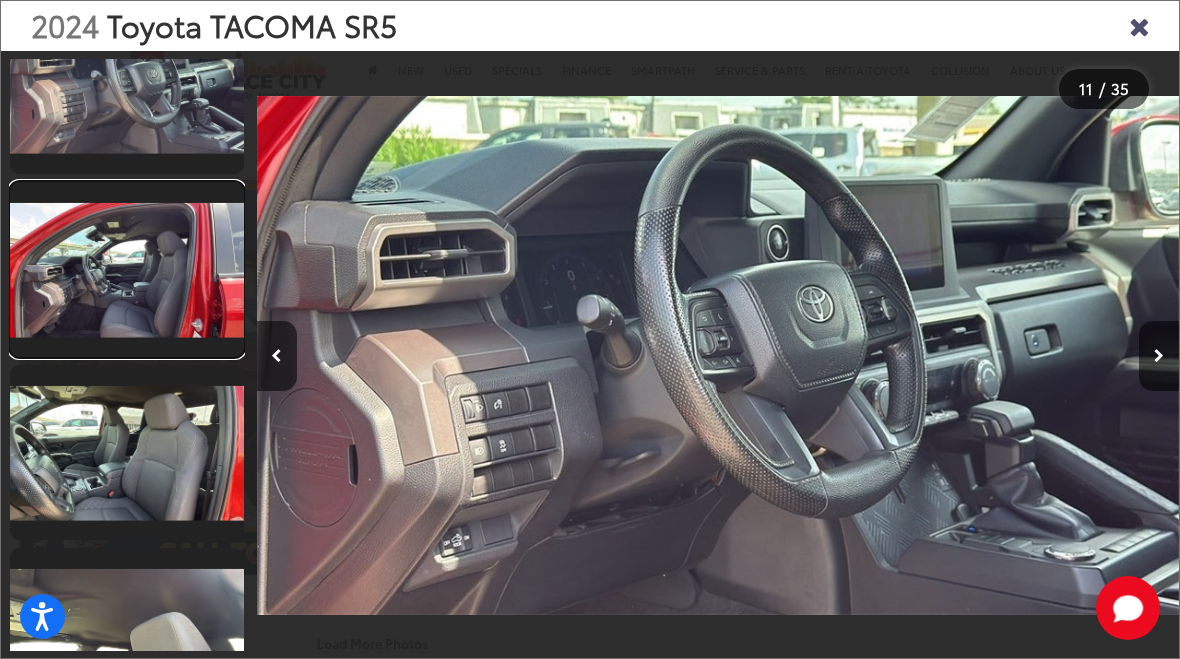 scroll, scrollTop: 0, scrollLeft: 9617, axis: horizontal 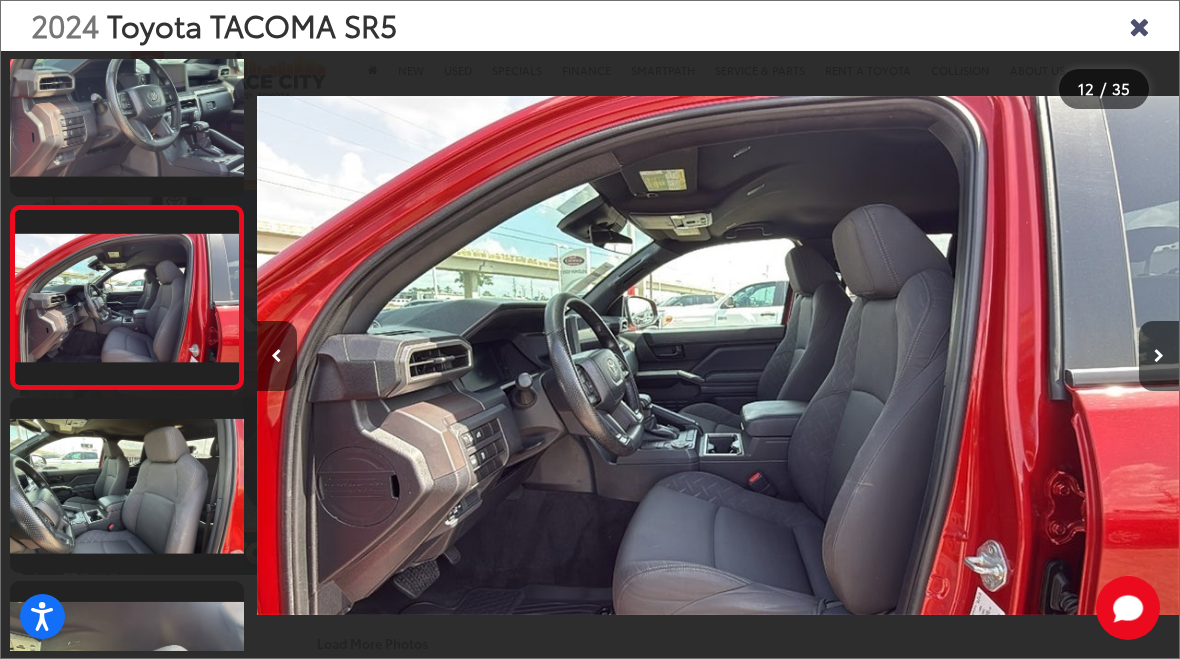 click at bounding box center (127, 485) 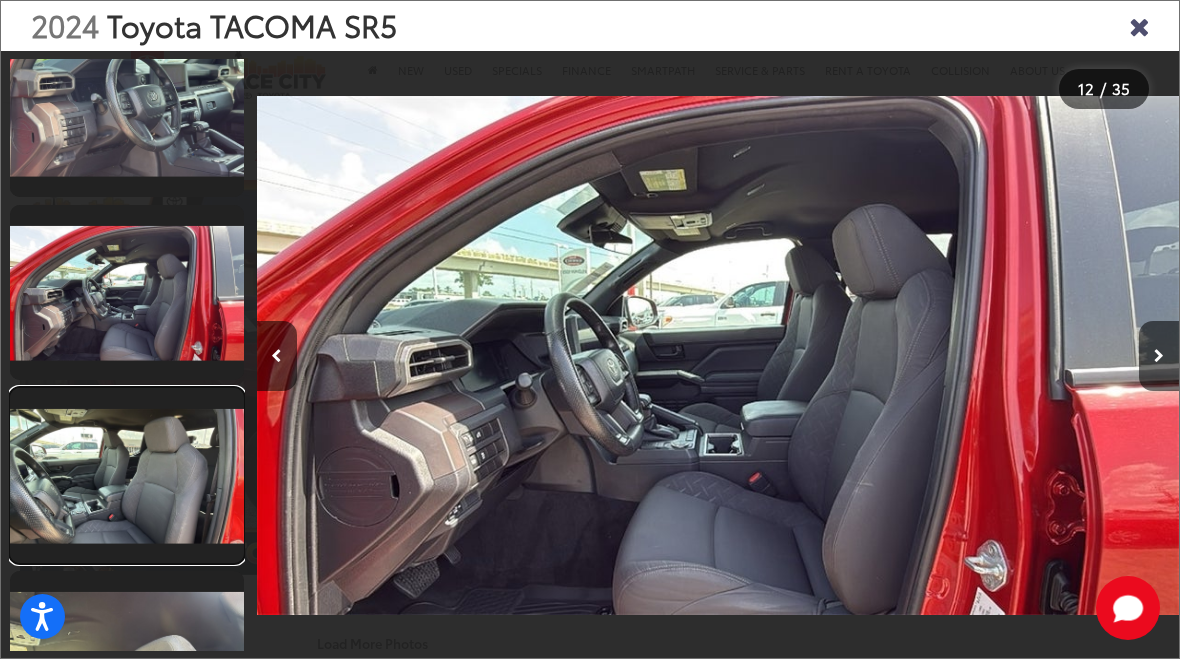 scroll, scrollTop: 0, scrollLeft: 10394, axis: horizontal 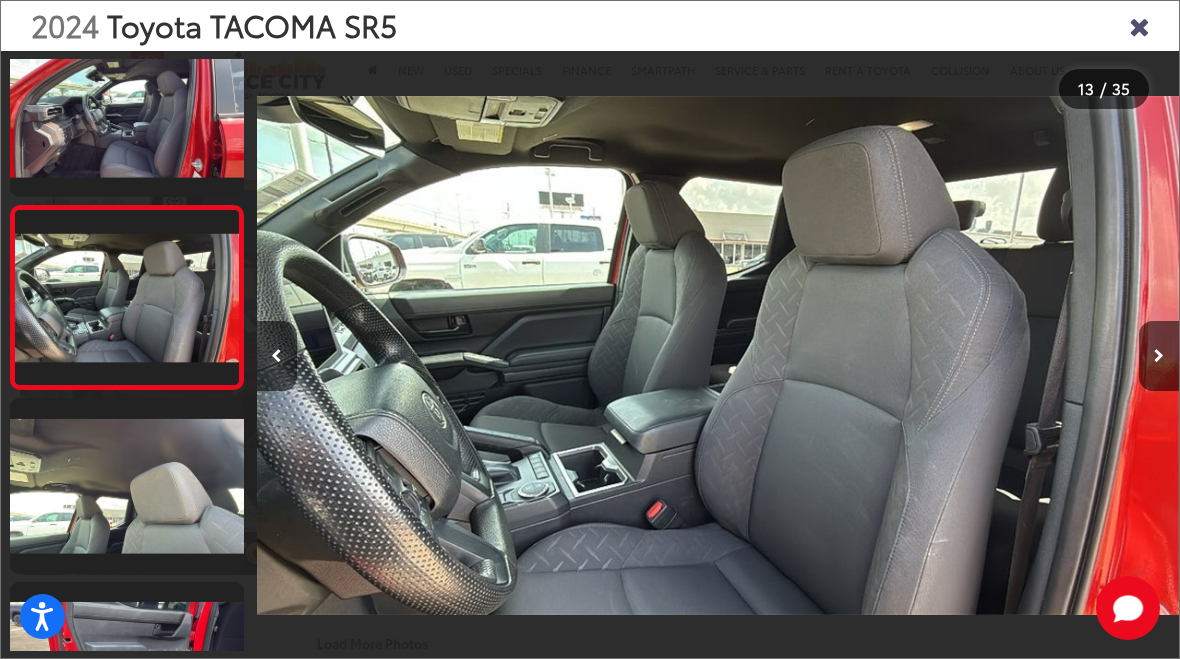 click at bounding box center (127, 109) 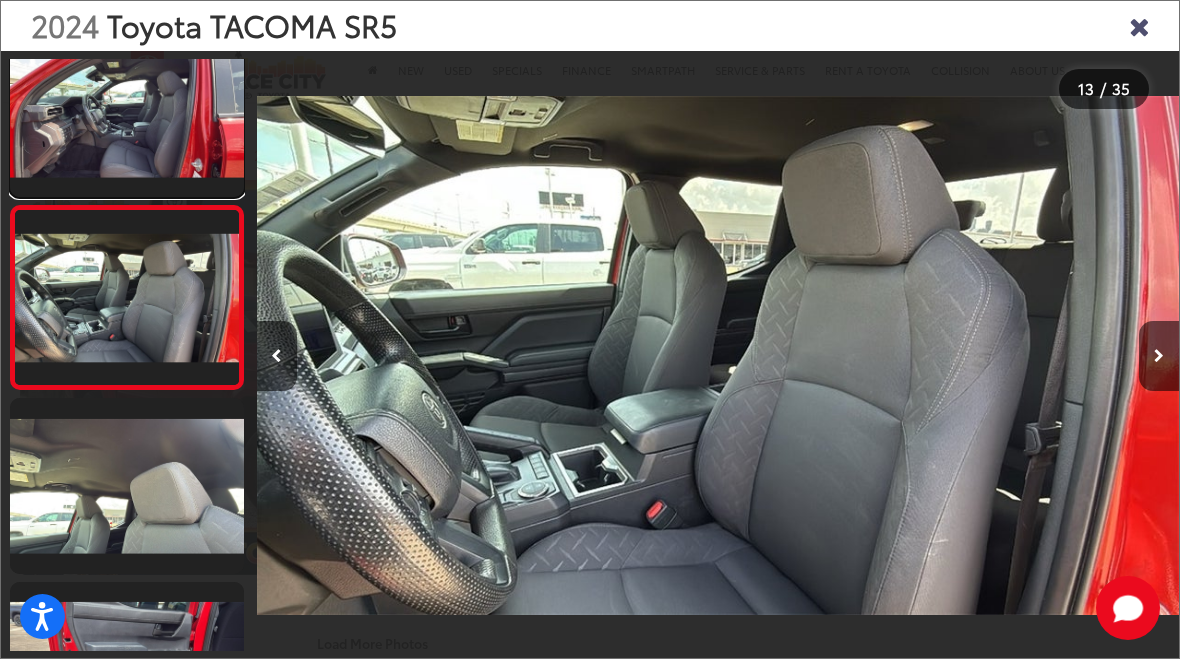 scroll, scrollTop: 1989, scrollLeft: 0, axis: vertical 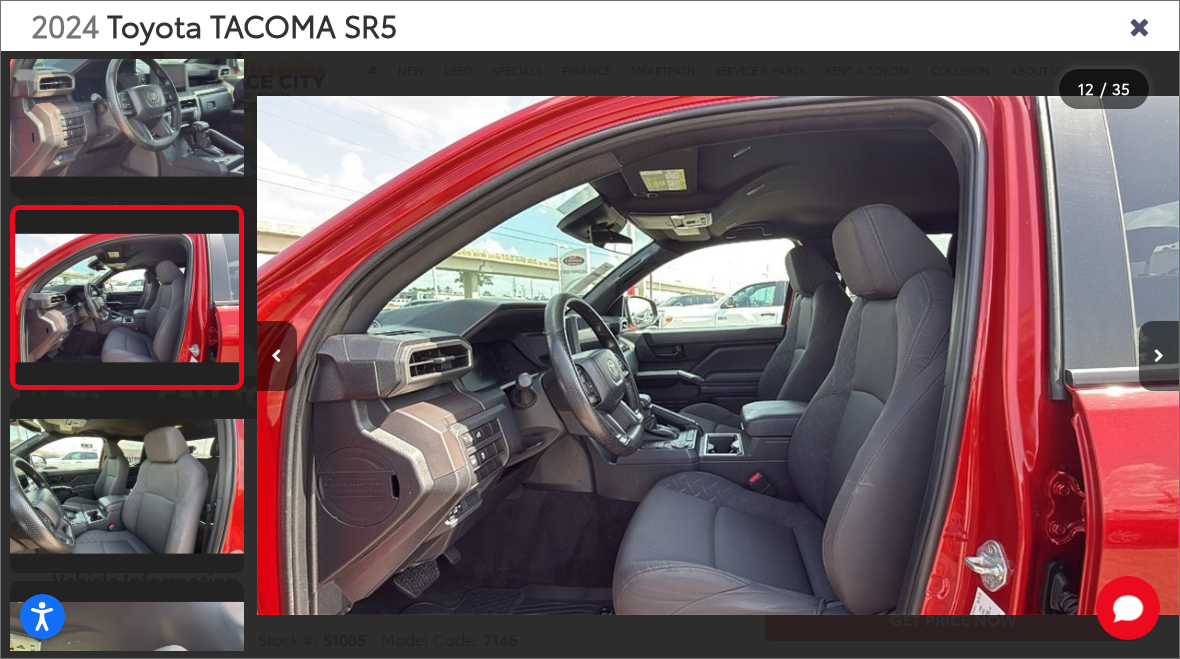 click at bounding box center [127, 485] 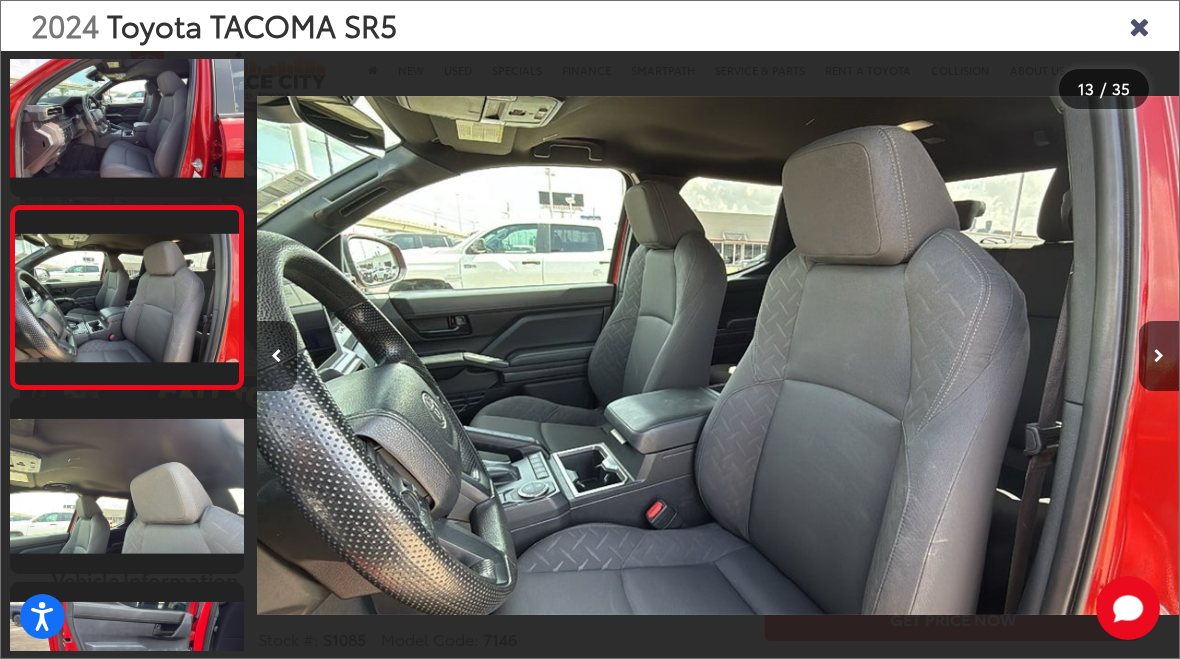 click at bounding box center [127, 485] 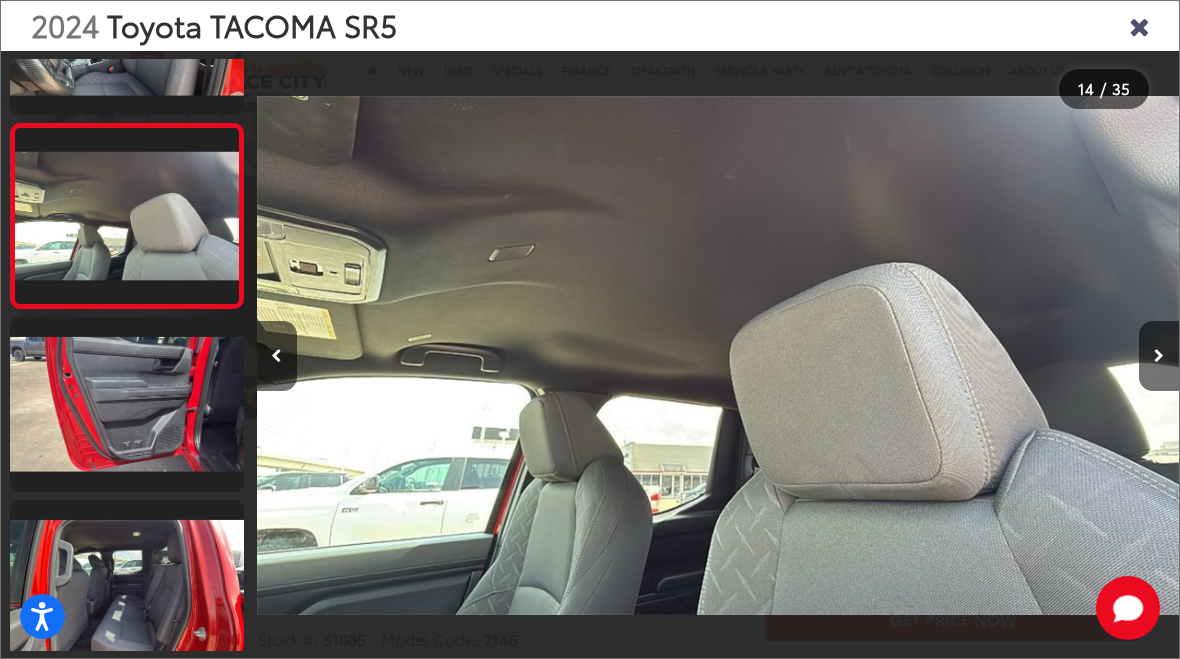click at bounding box center [127, 404] 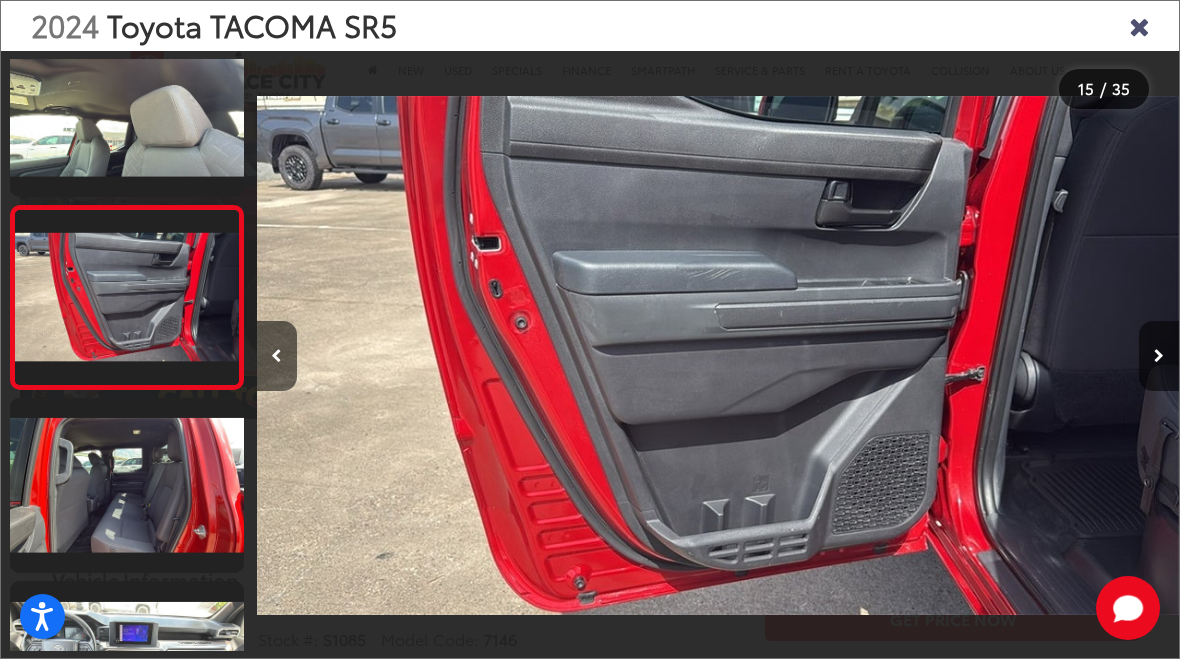 click at bounding box center [127, 485] 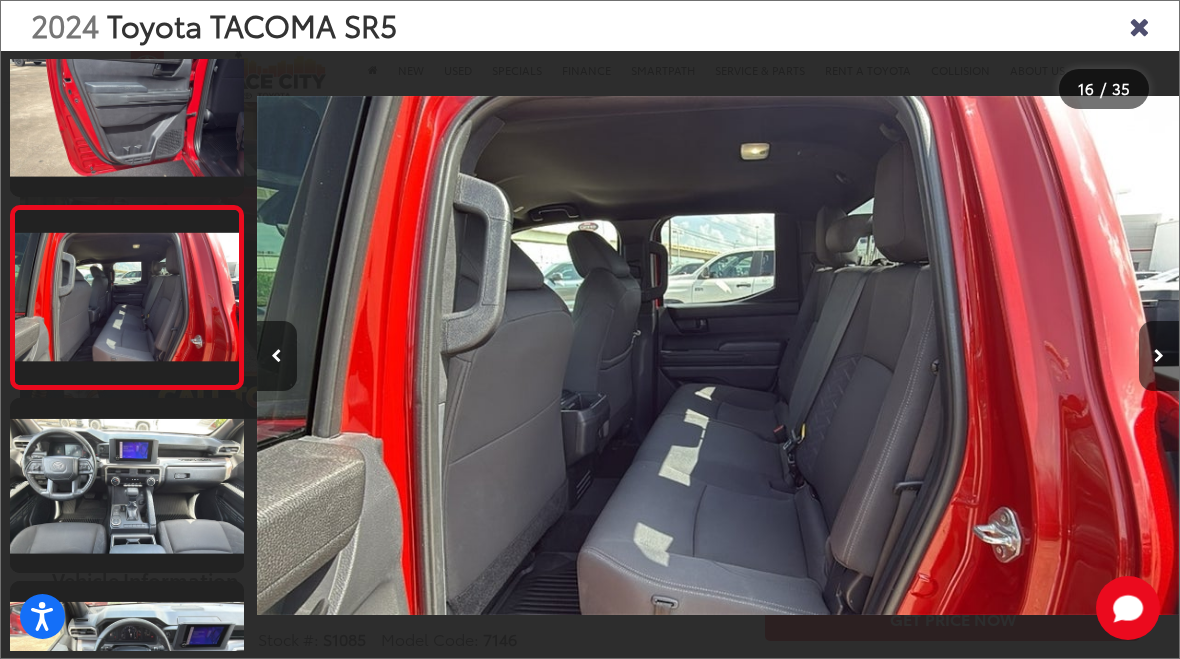 click at bounding box center (127, 485) 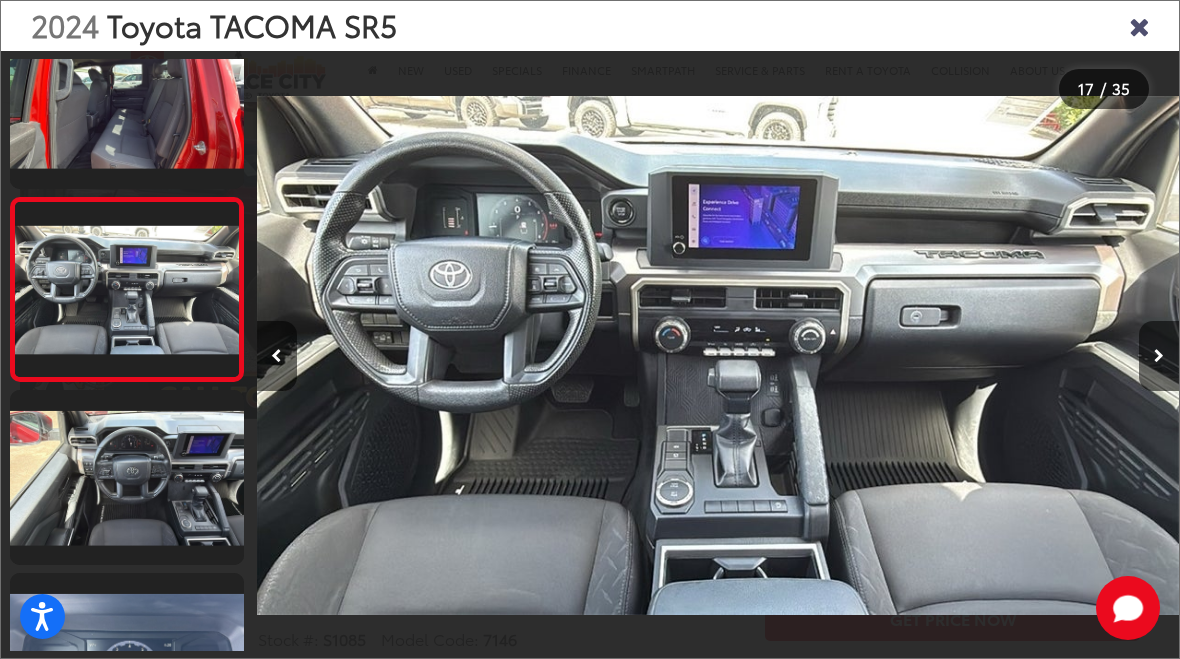 click at bounding box center [127, 477] 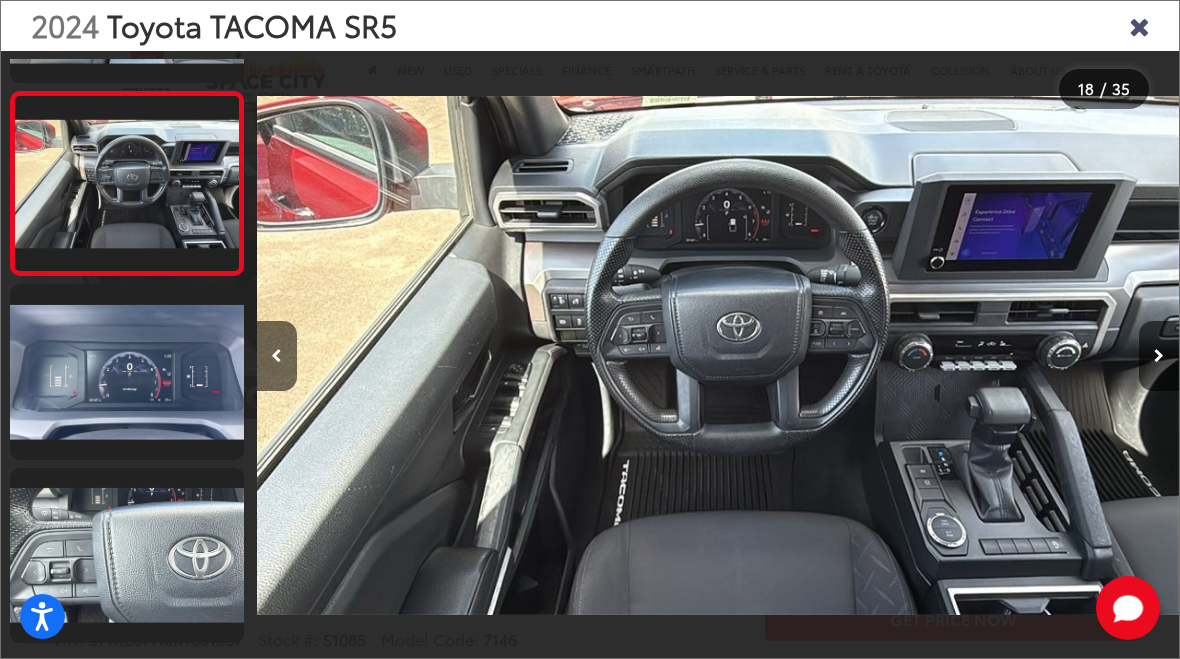 click at bounding box center [127, 371] 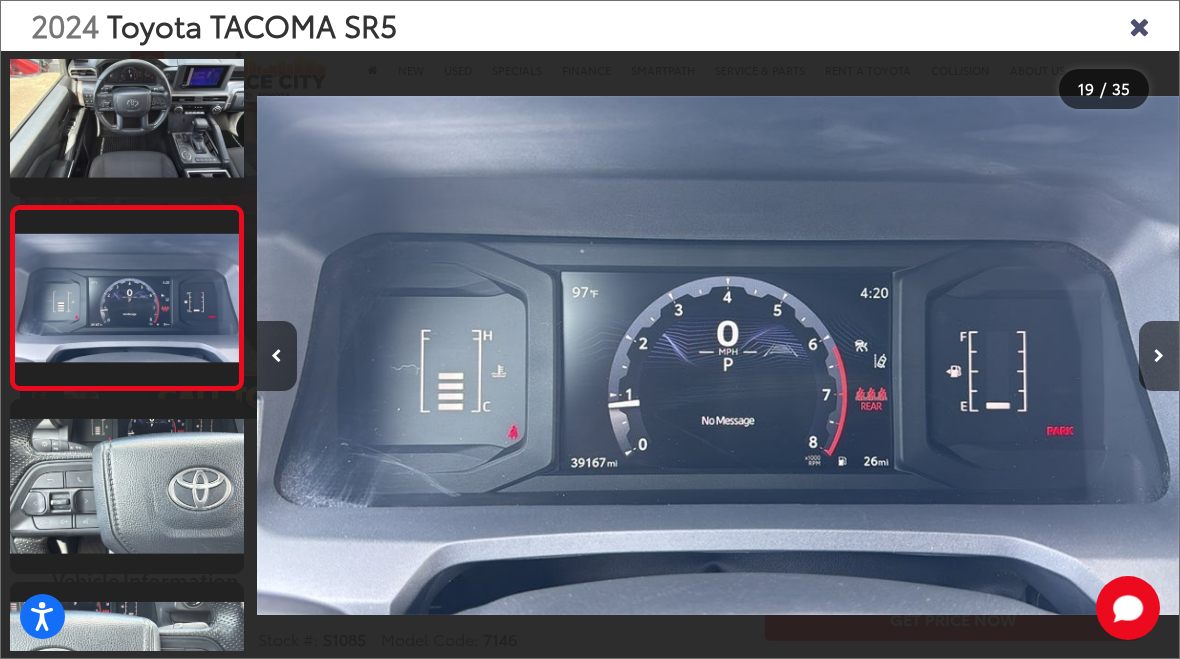 click at bounding box center [127, 486] 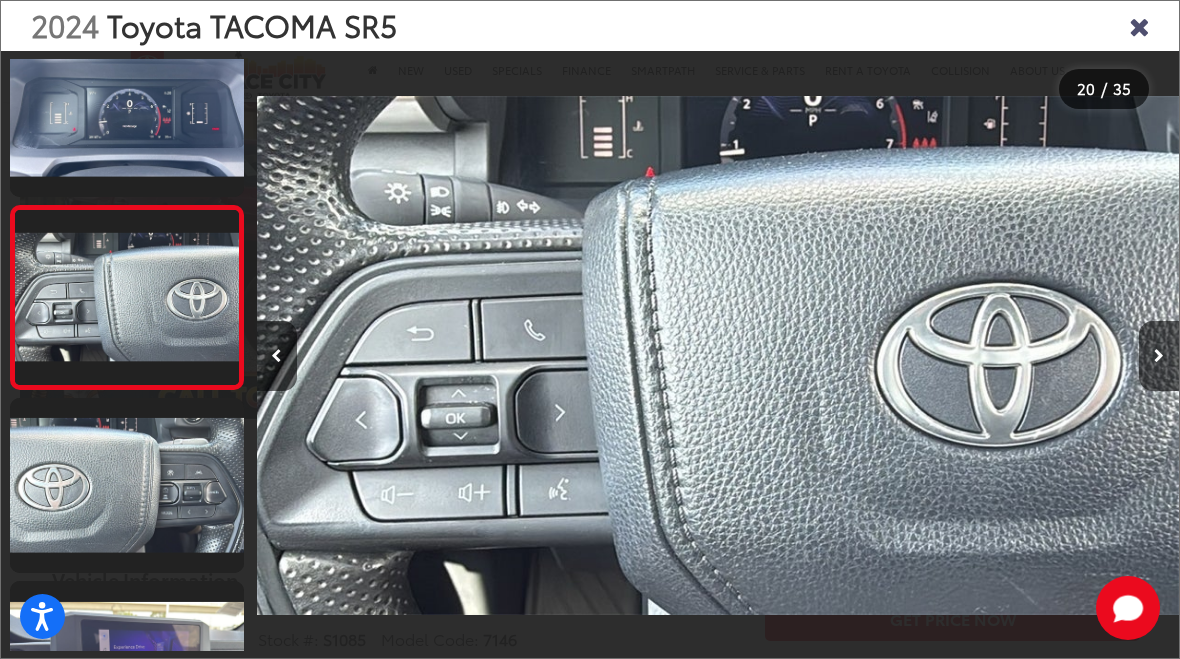 click at bounding box center (127, 485) 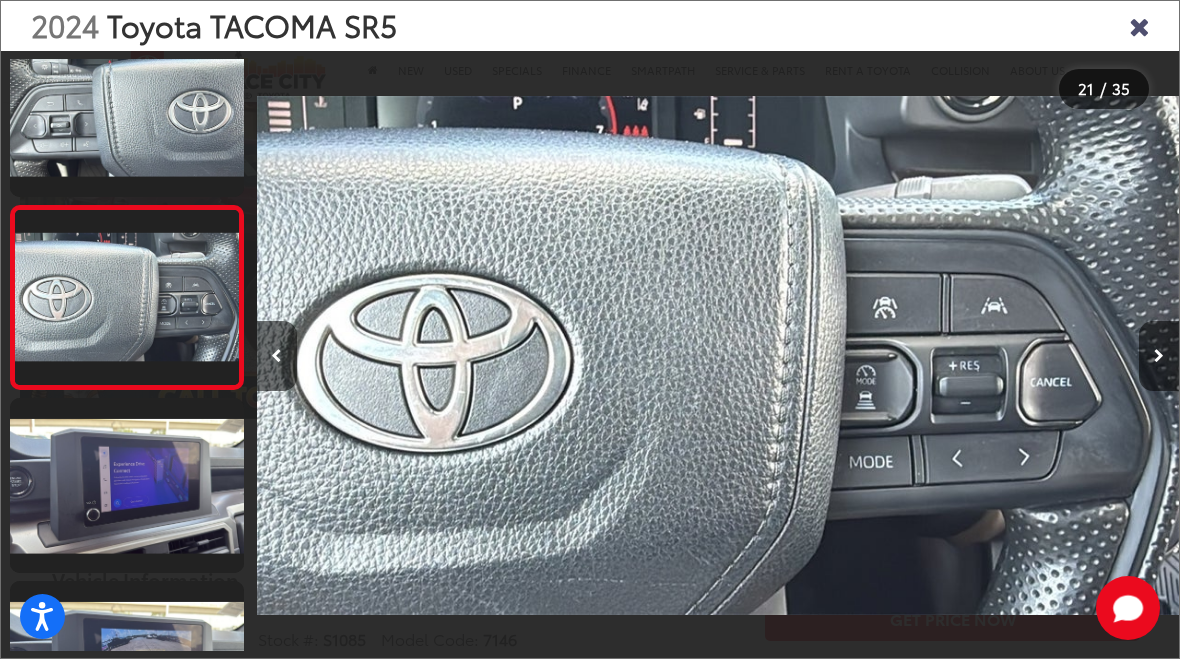 click at bounding box center (127, 485) 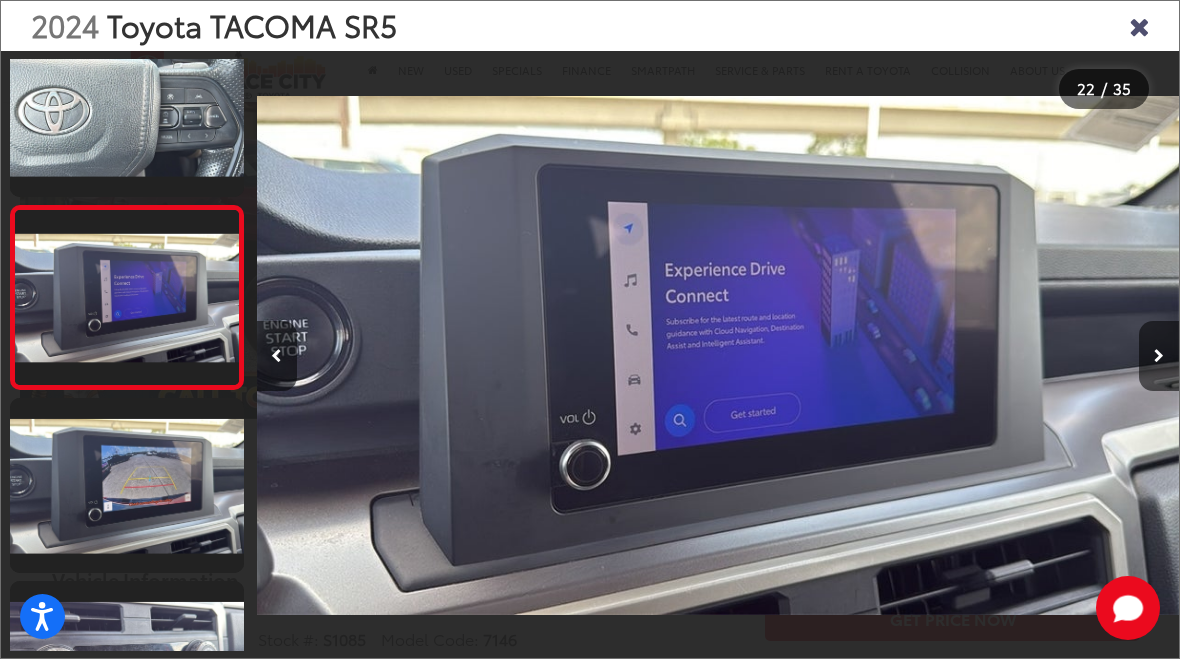 click at bounding box center [127, 485] 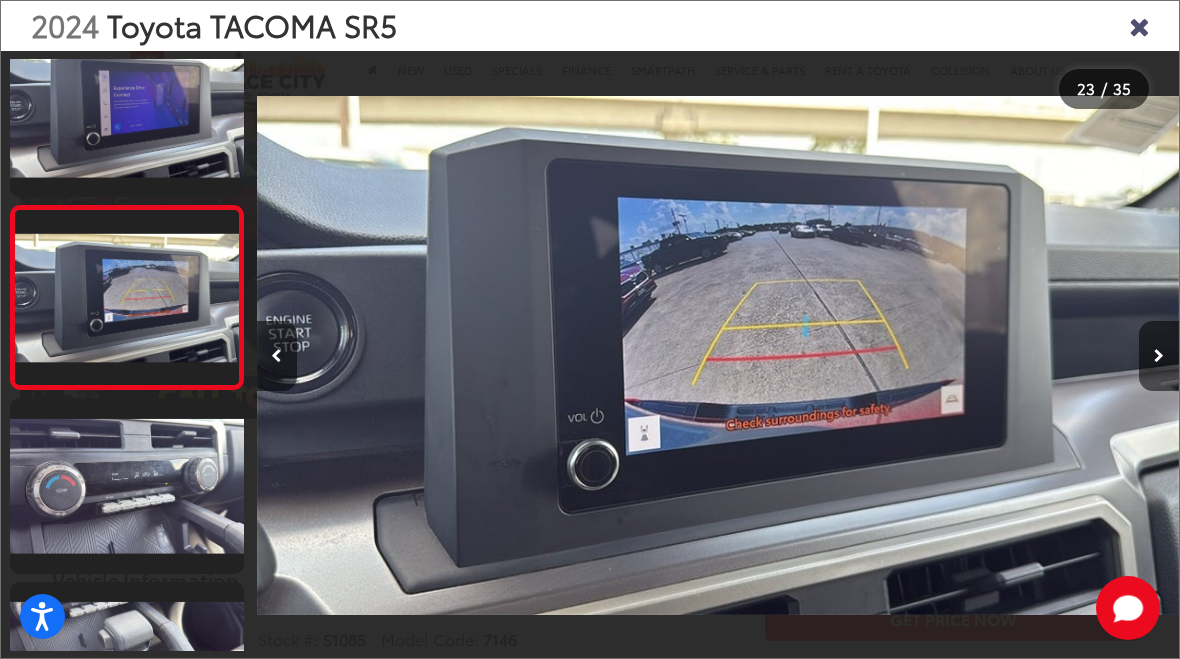 click at bounding box center [127, 485] 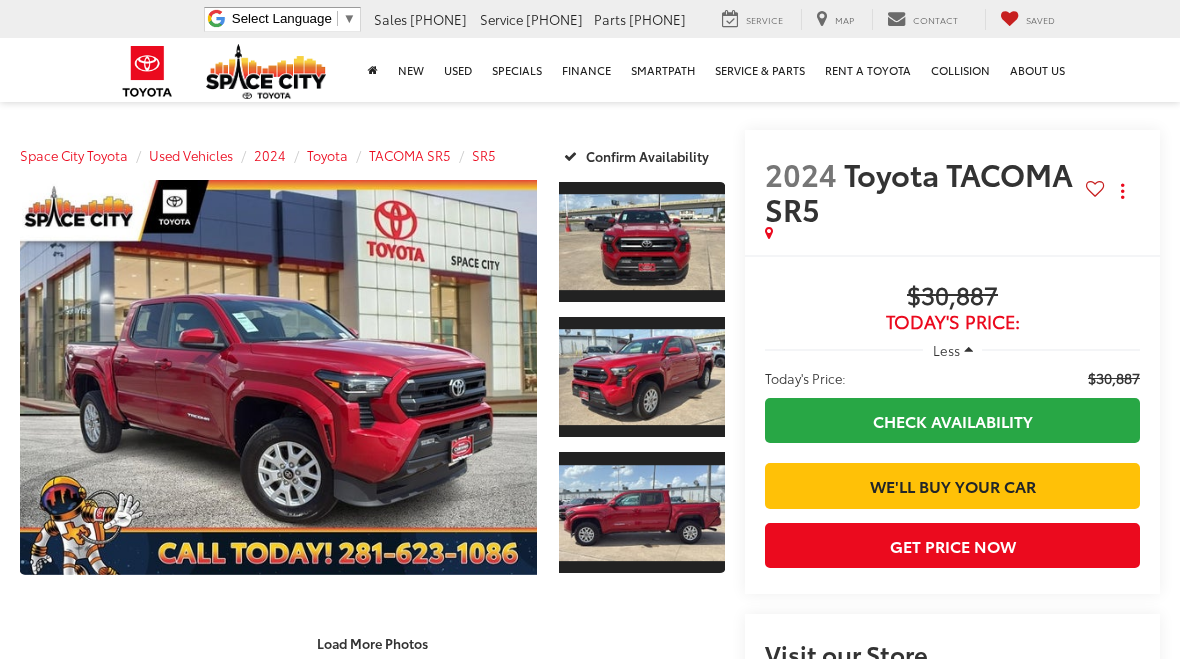 scroll, scrollTop: 0, scrollLeft: 0, axis: both 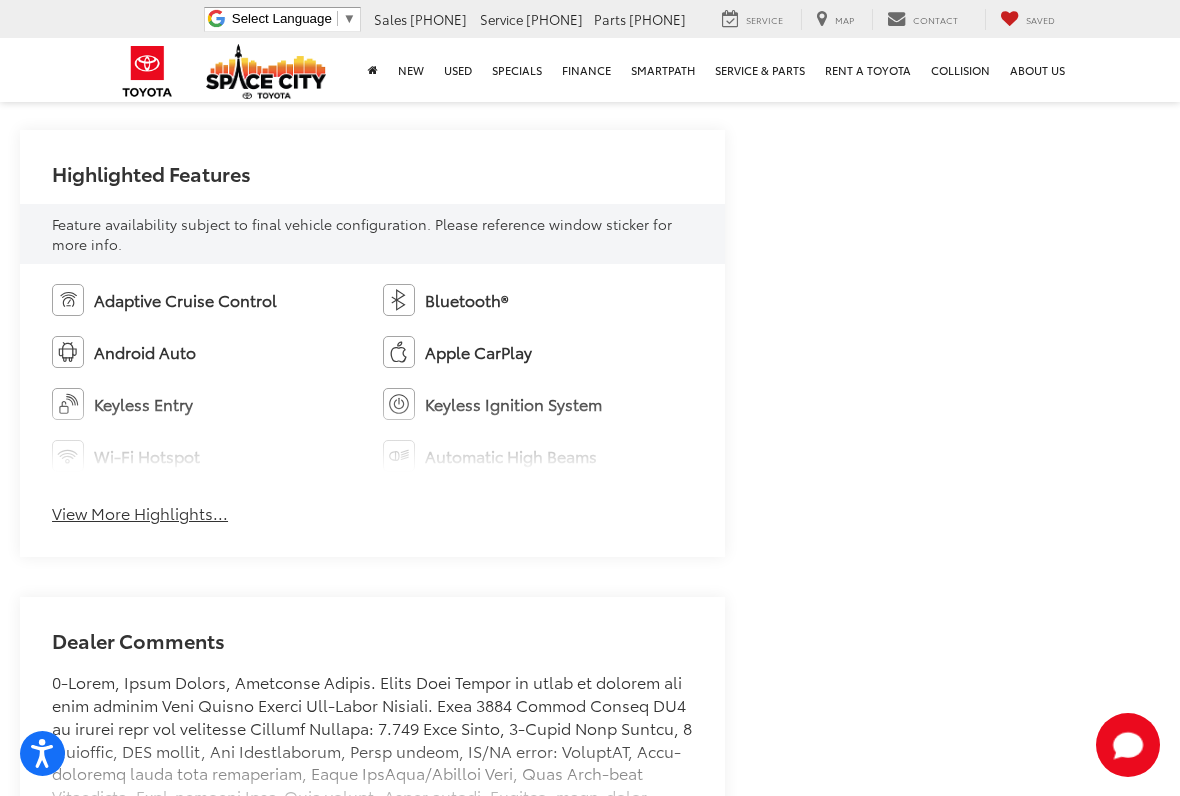 click on "View More Highlights..." at bounding box center (140, 513) 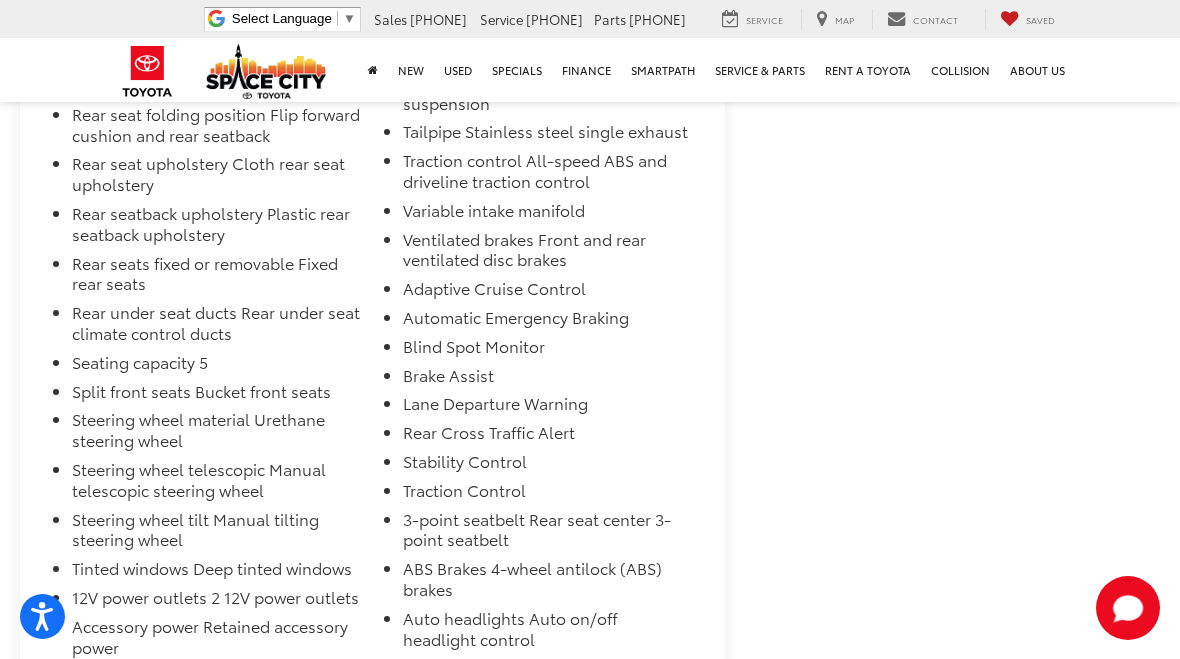 scroll, scrollTop: 4281, scrollLeft: 0, axis: vertical 